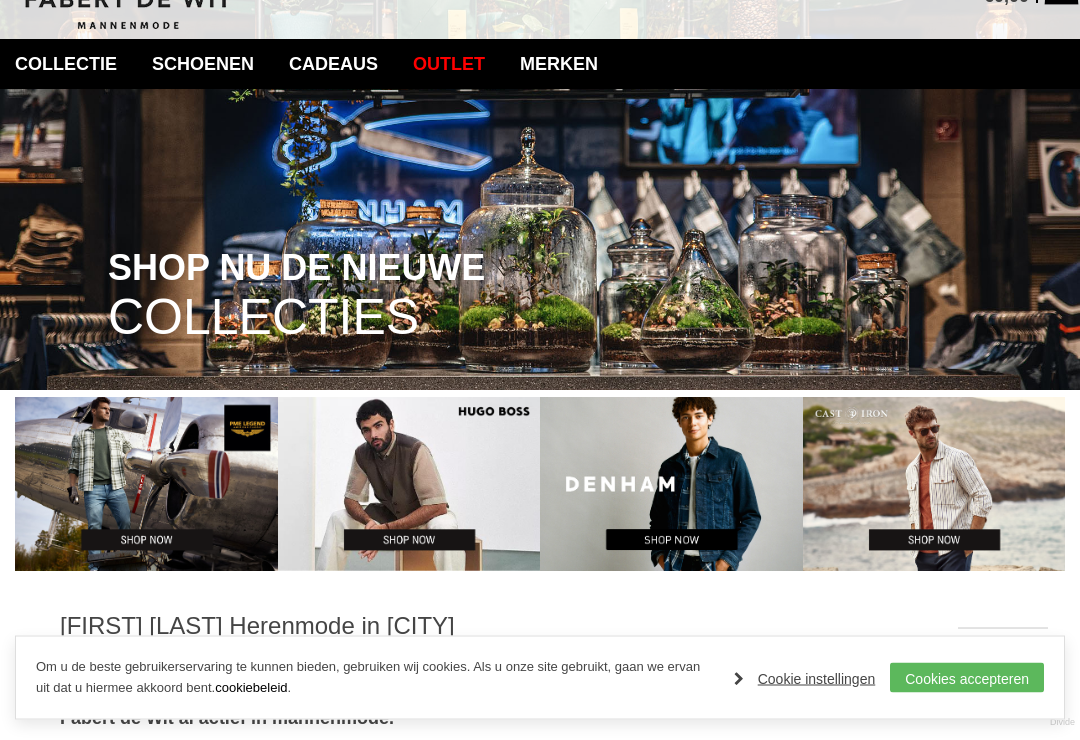 scroll, scrollTop: 126, scrollLeft: 0, axis: vertical 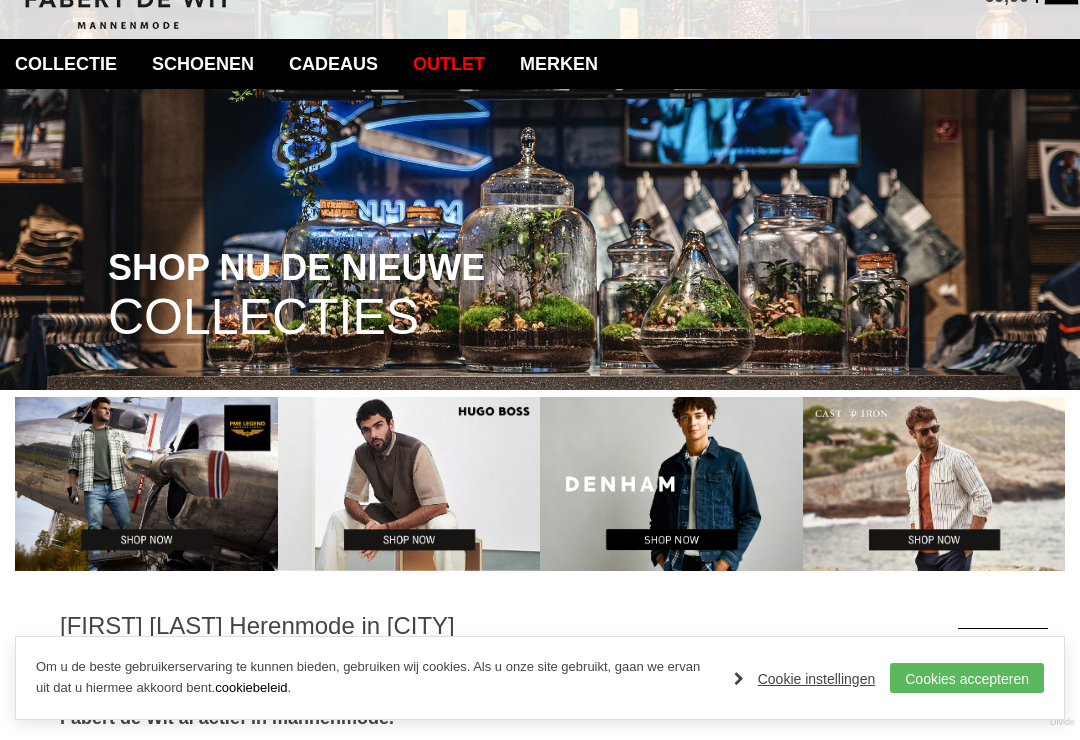 click on "Cookies accepteren" at bounding box center (967, 678) 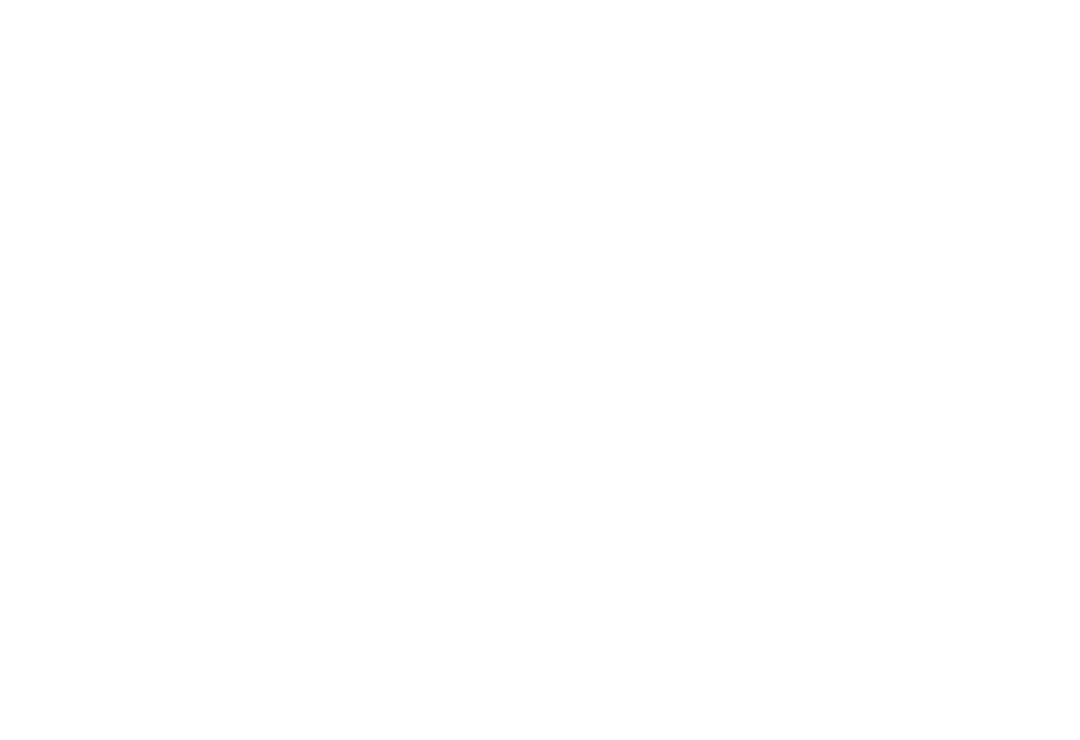 scroll, scrollTop: 5, scrollLeft: 0, axis: vertical 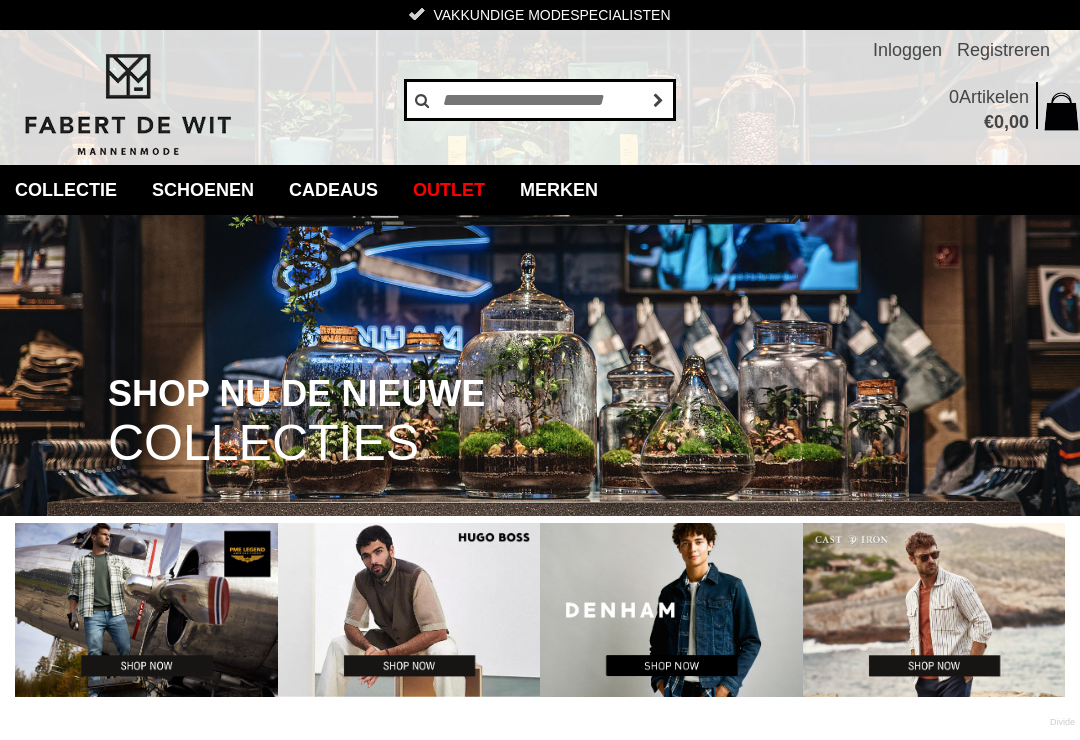 click at bounding box center [540, 100] 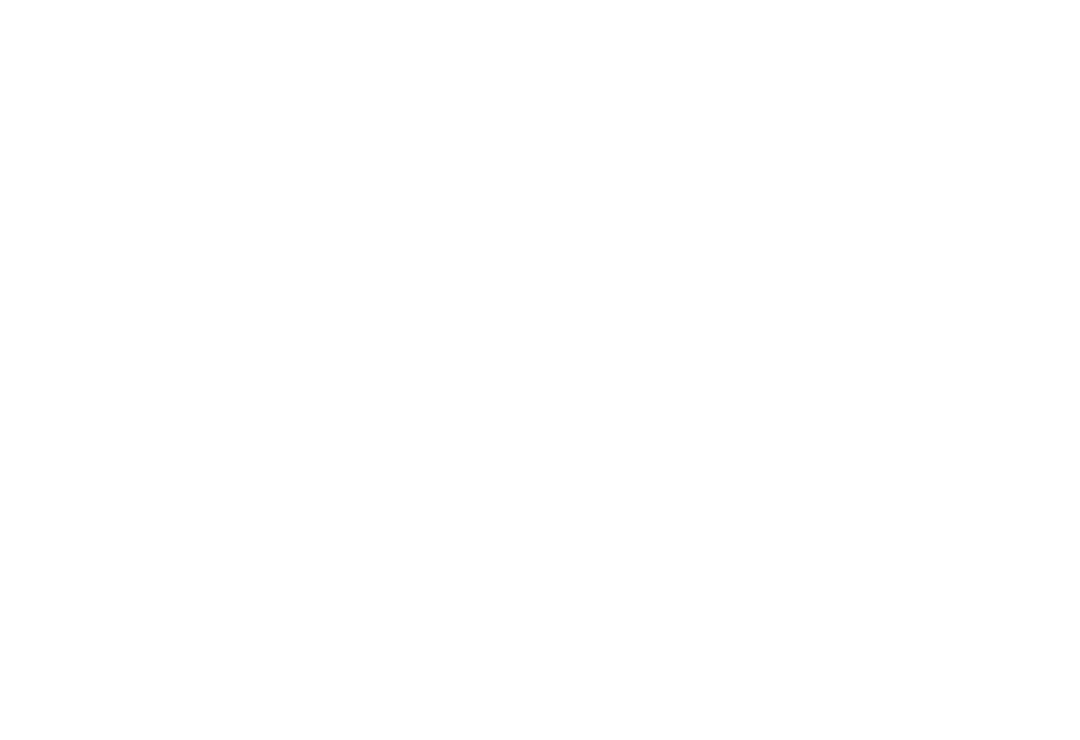 scroll, scrollTop: 0, scrollLeft: 0, axis: both 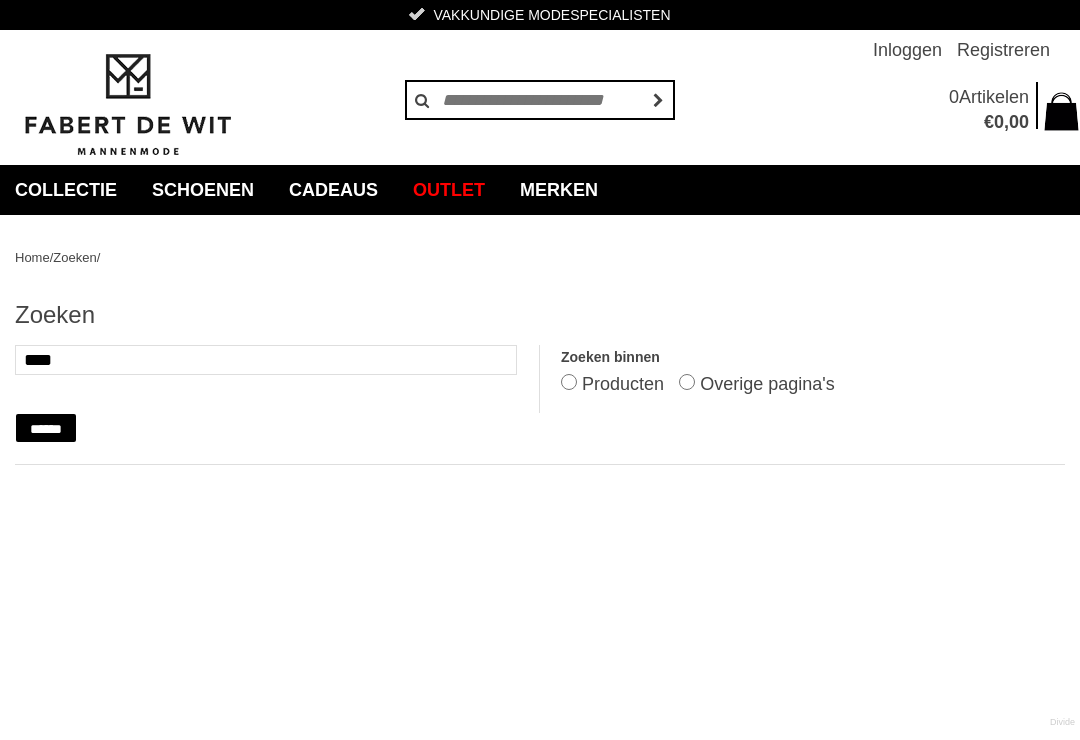 click on "******" at bounding box center [46, 428] 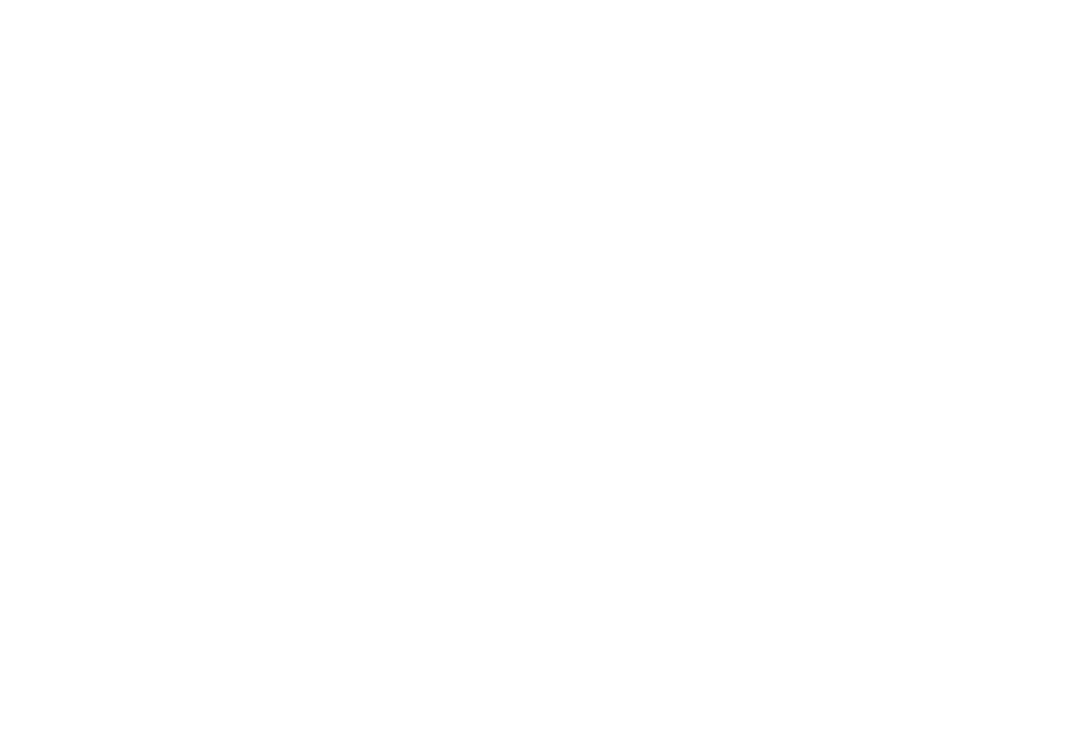 scroll, scrollTop: 0, scrollLeft: 0, axis: both 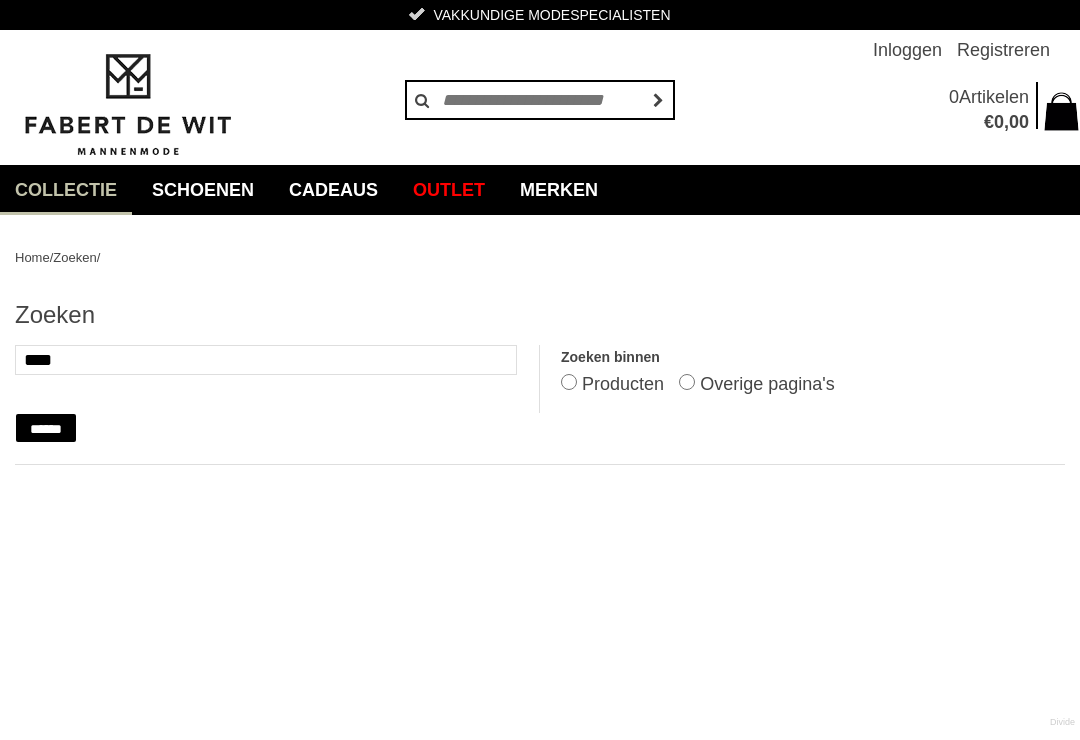 click on "Polo's" at bounding box center [0, 0] 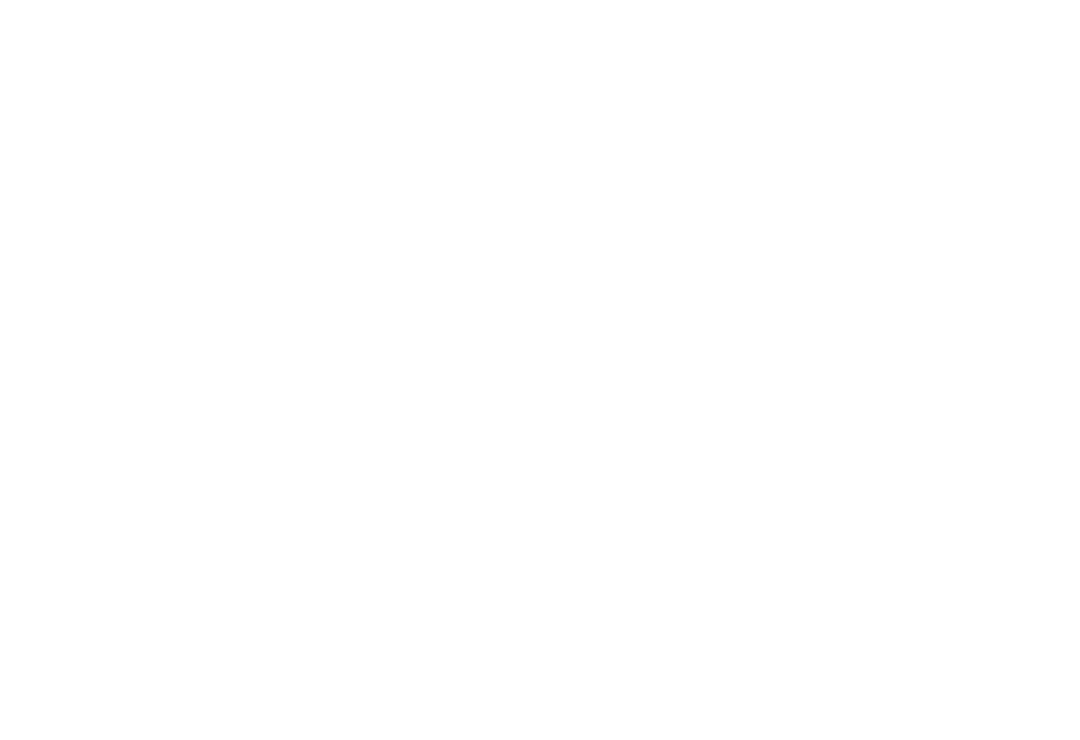 scroll, scrollTop: 66, scrollLeft: 0, axis: vertical 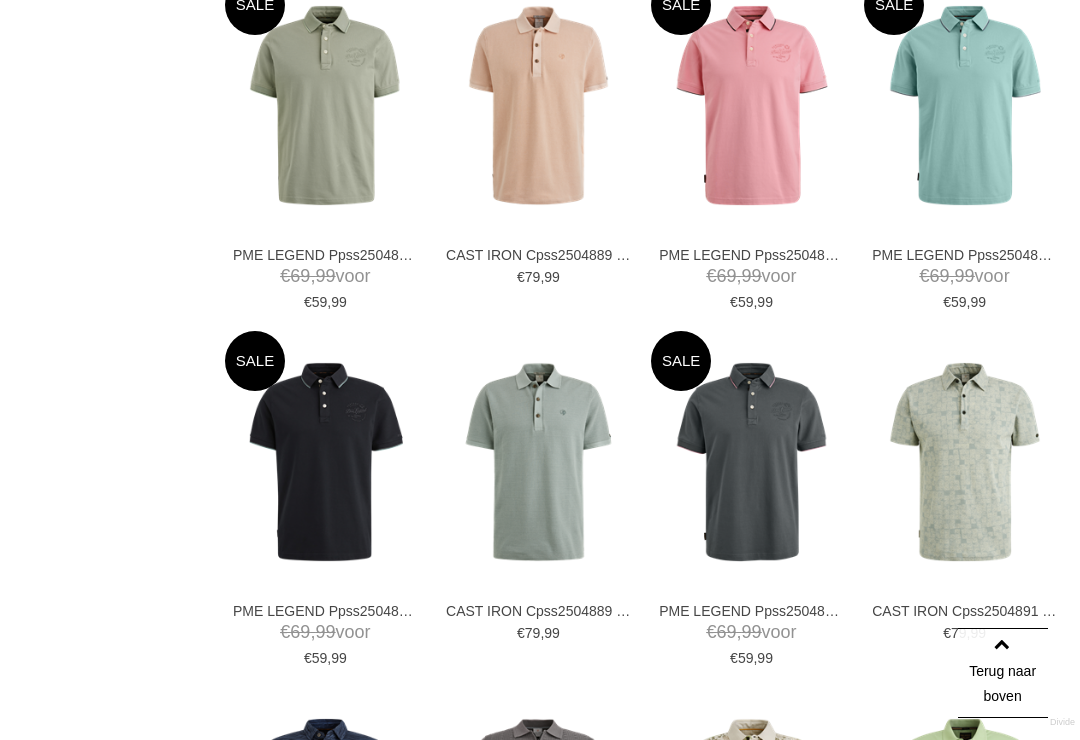 click at bounding box center [0, 0] 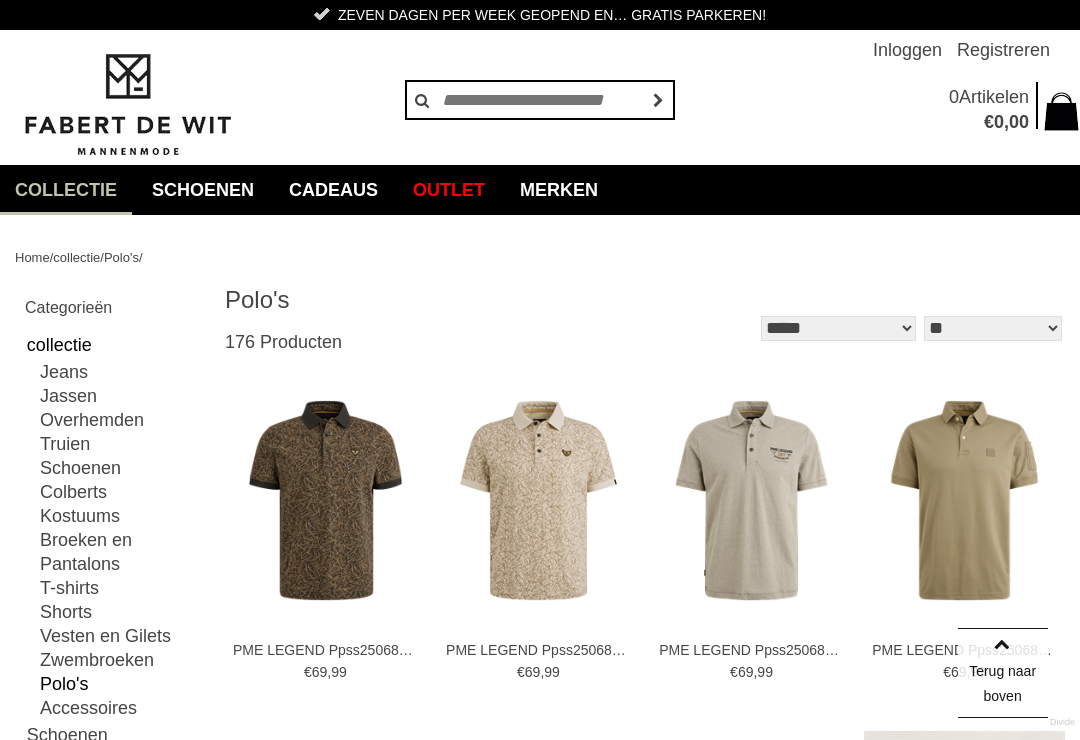 scroll, scrollTop: 1851, scrollLeft: 0, axis: vertical 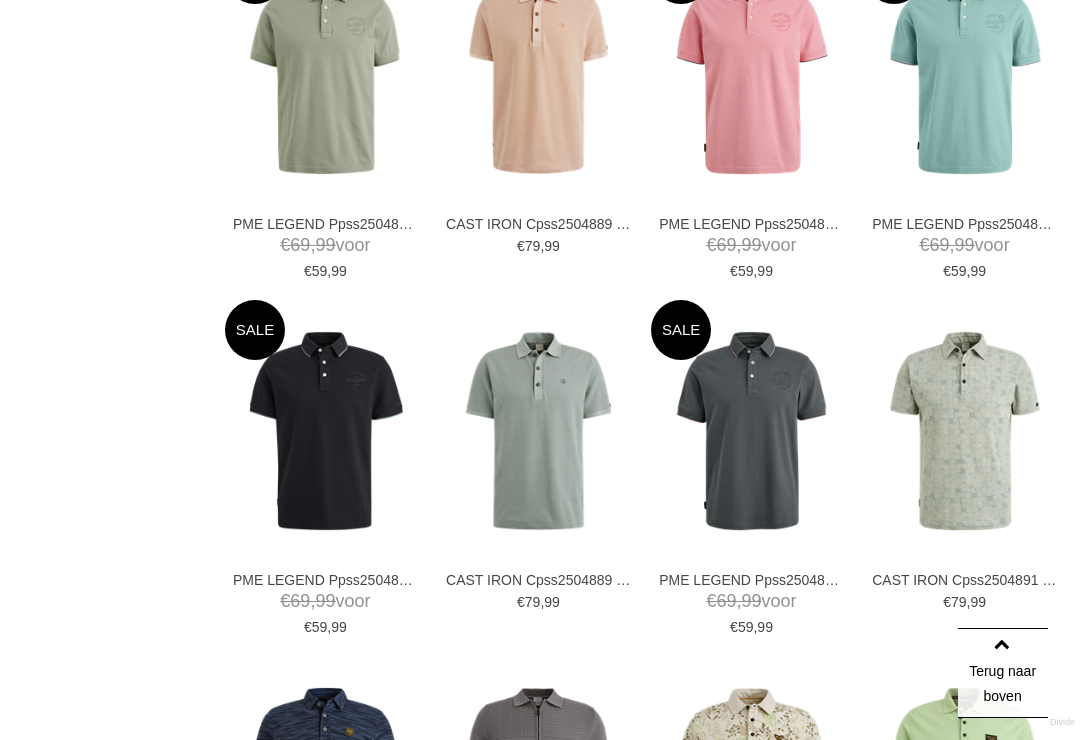 click at bounding box center [0, 0] 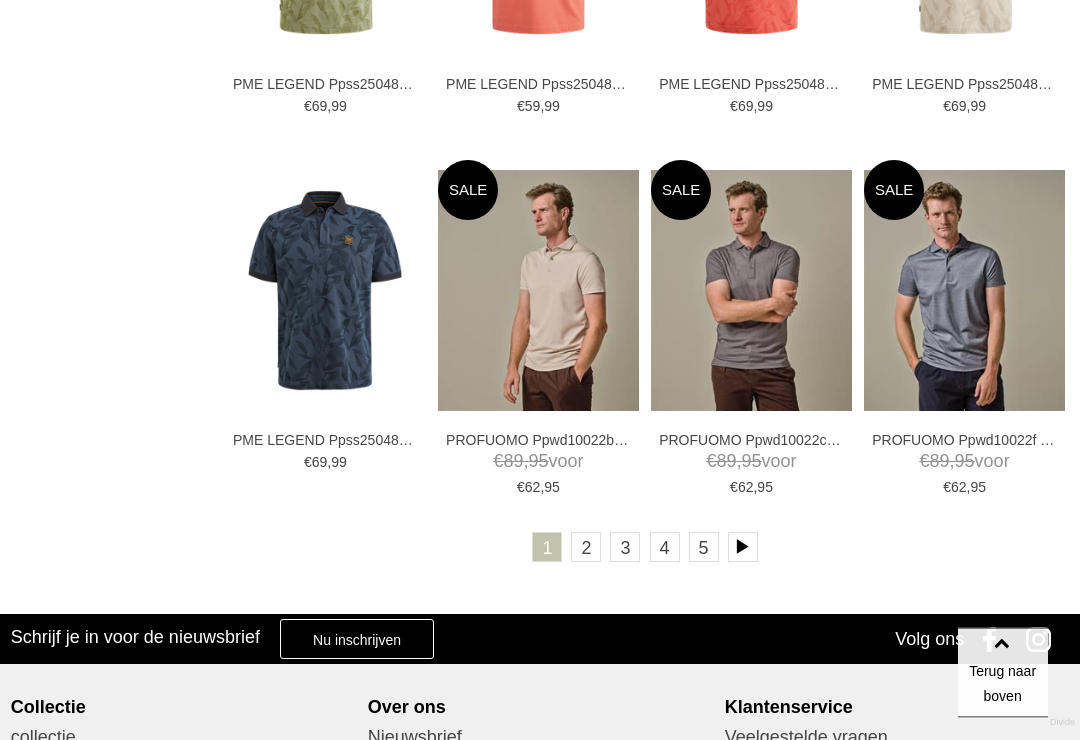 scroll, scrollTop: 3060, scrollLeft: 0, axis: vertical 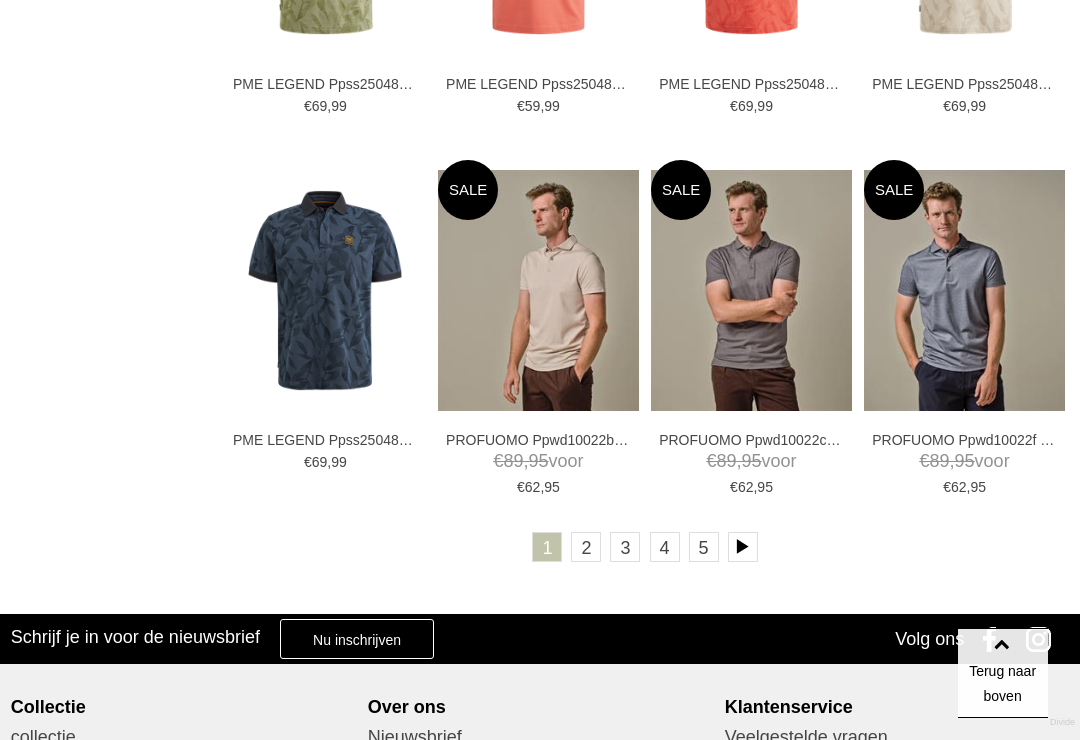 click on "2" at bounding box center (586, 547) 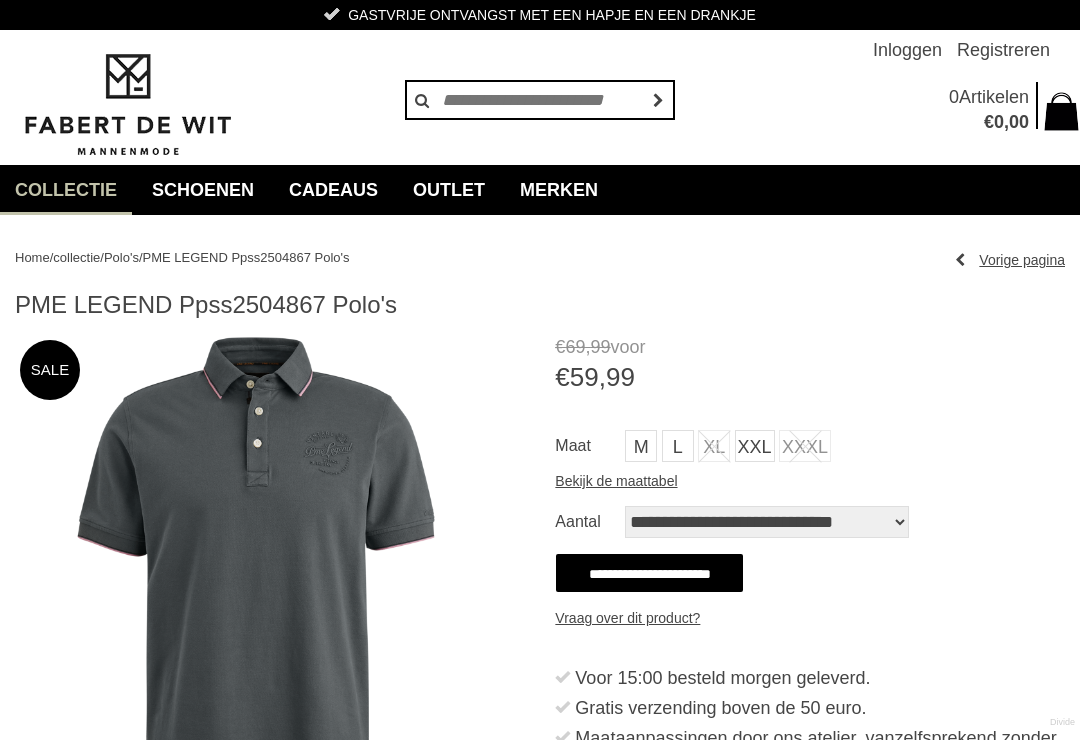 scroll, scrollTop: 0, scrollLeft: 0, axis: both 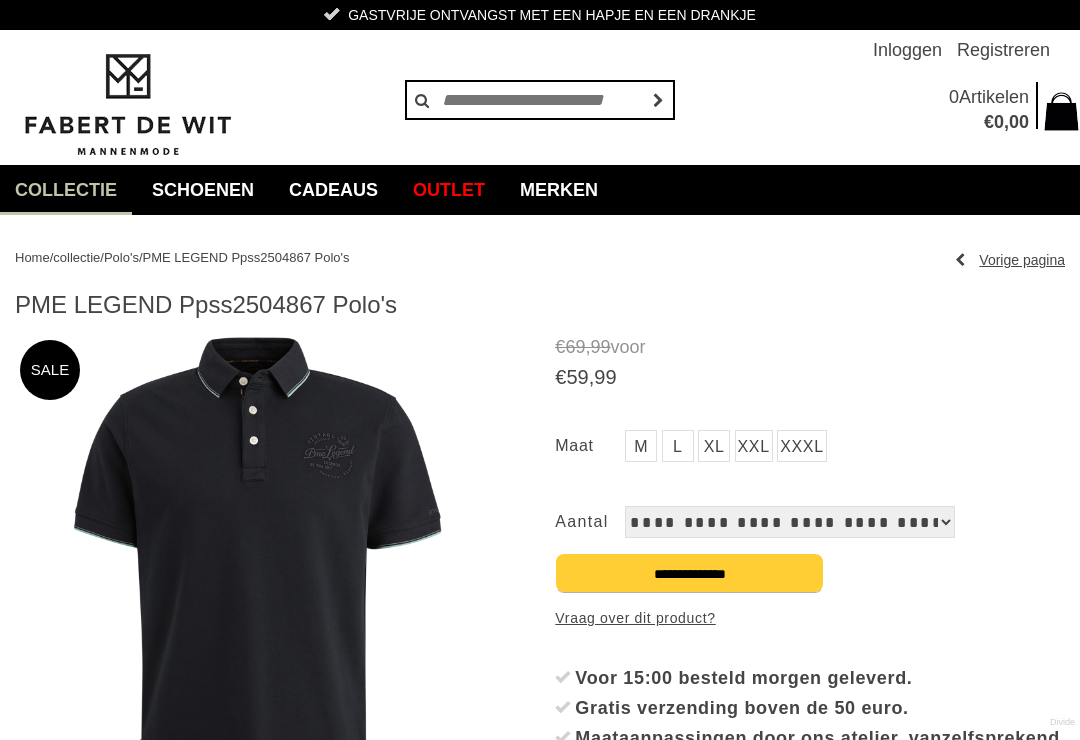 click on "**********" at bounding box center (810, 573) 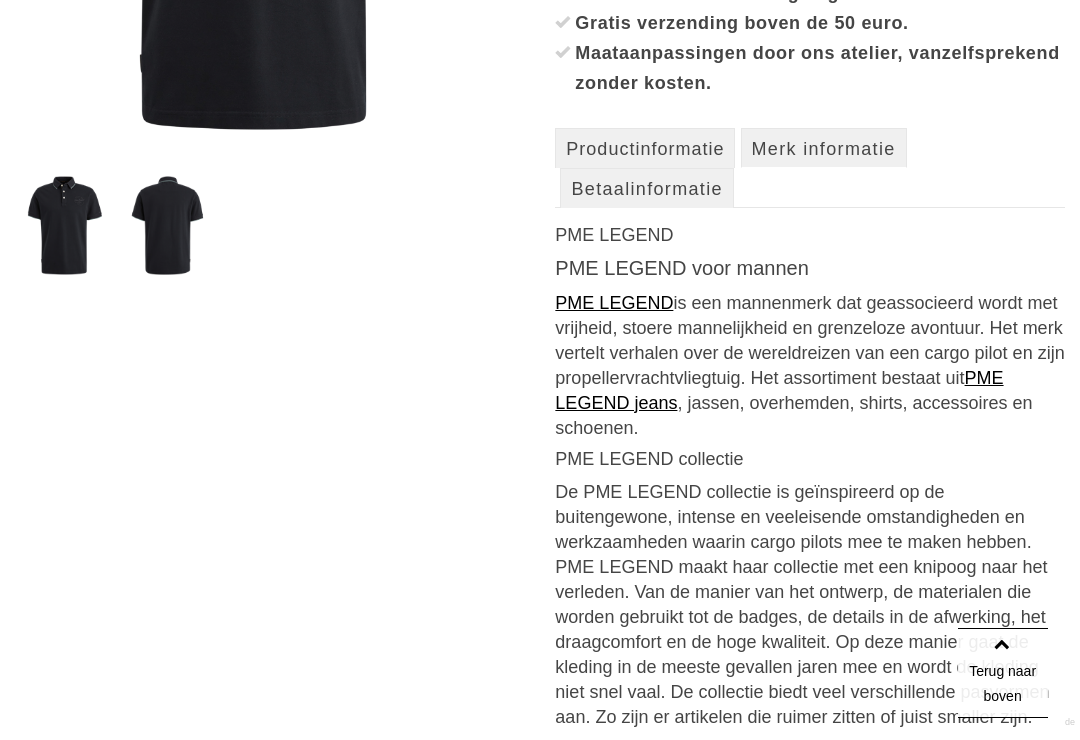 scroll, scrollTop: 0, scrollLeft: 0, axis: both 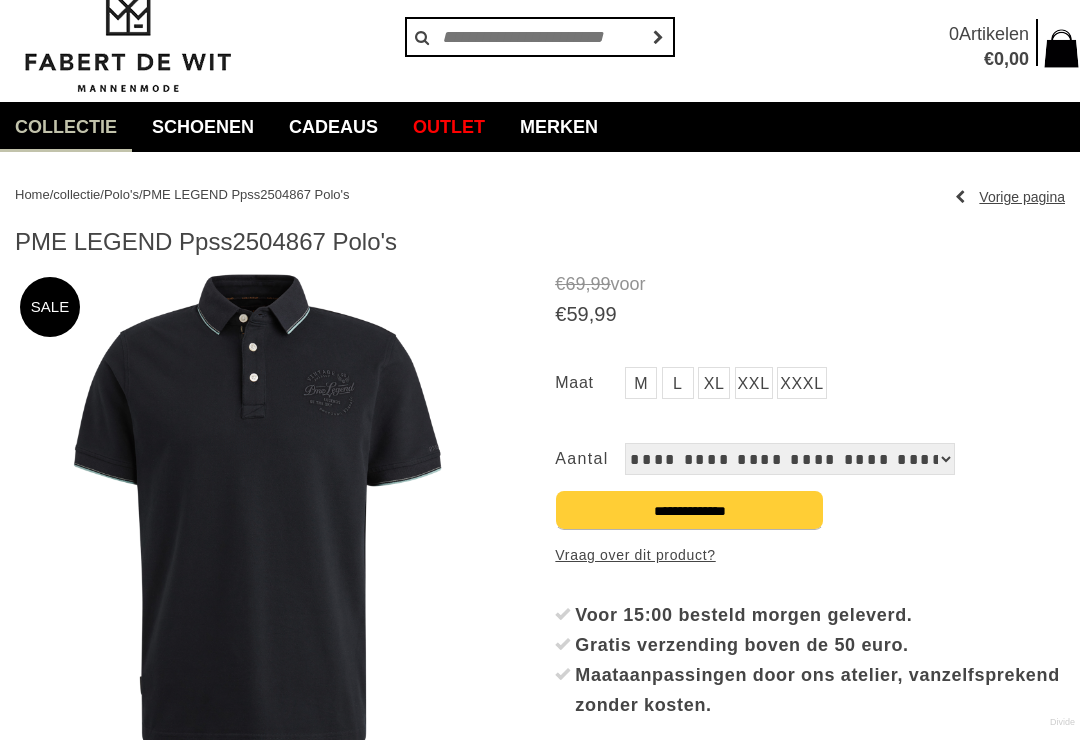 click on "XXXL" at bounding box center [641, 383] 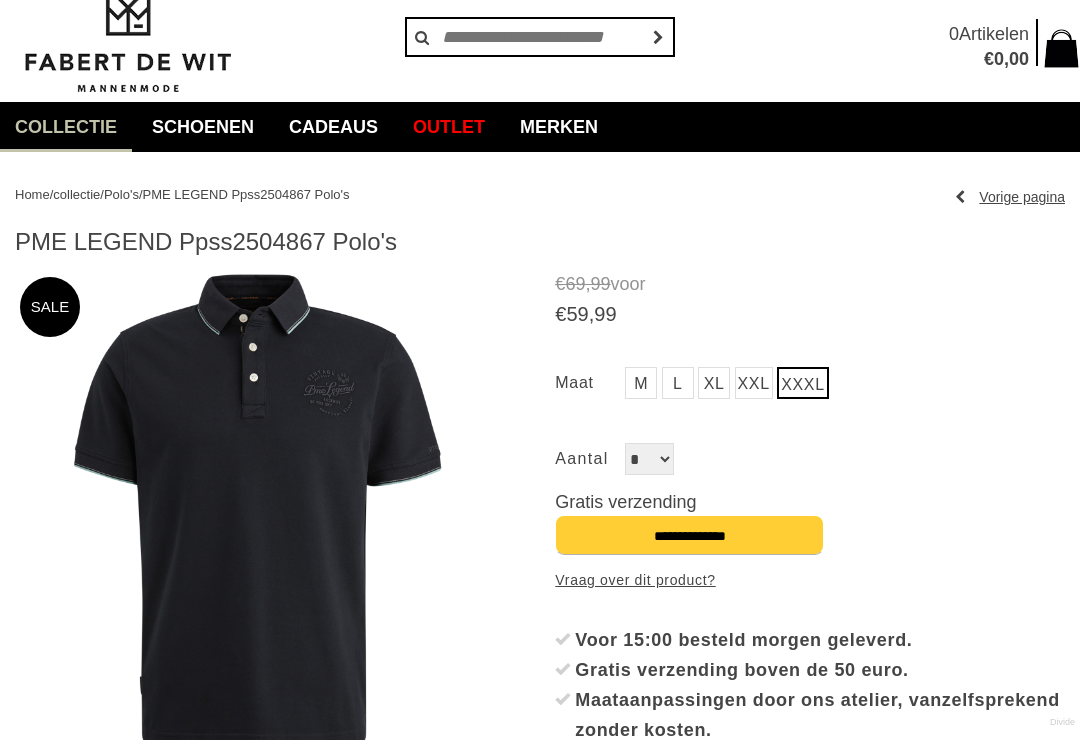 click on "**********" at bounding box center (689, 535) 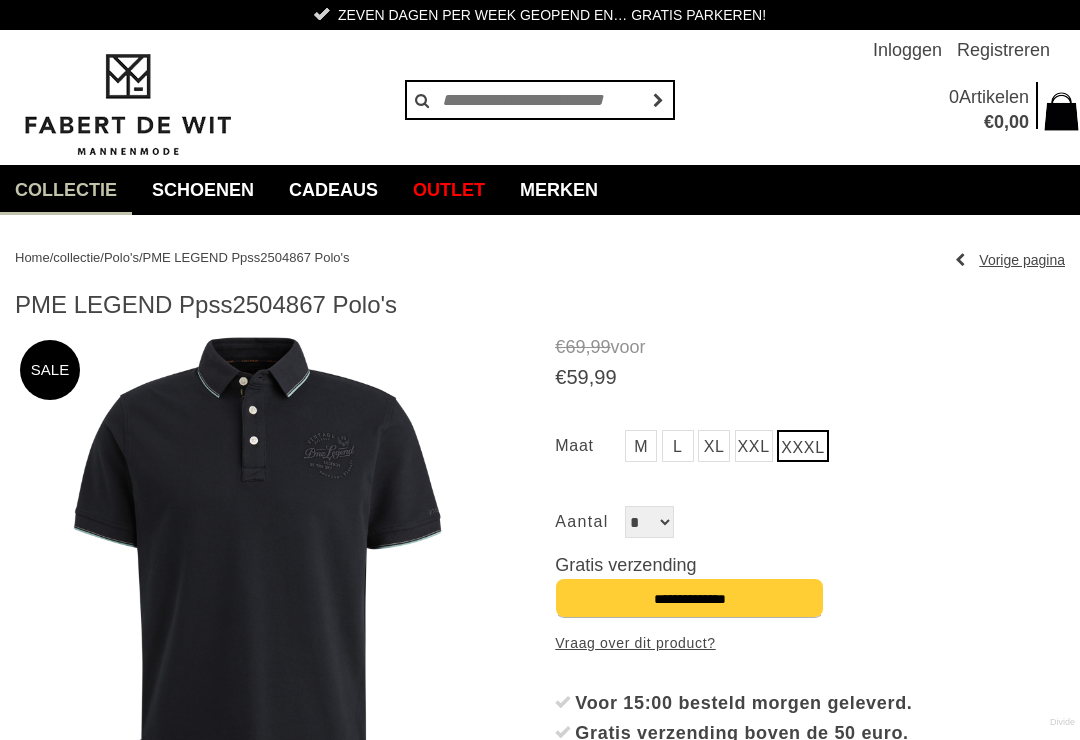 scroll, scrollTop: 94, scrollLeft: 0, axis: vertical 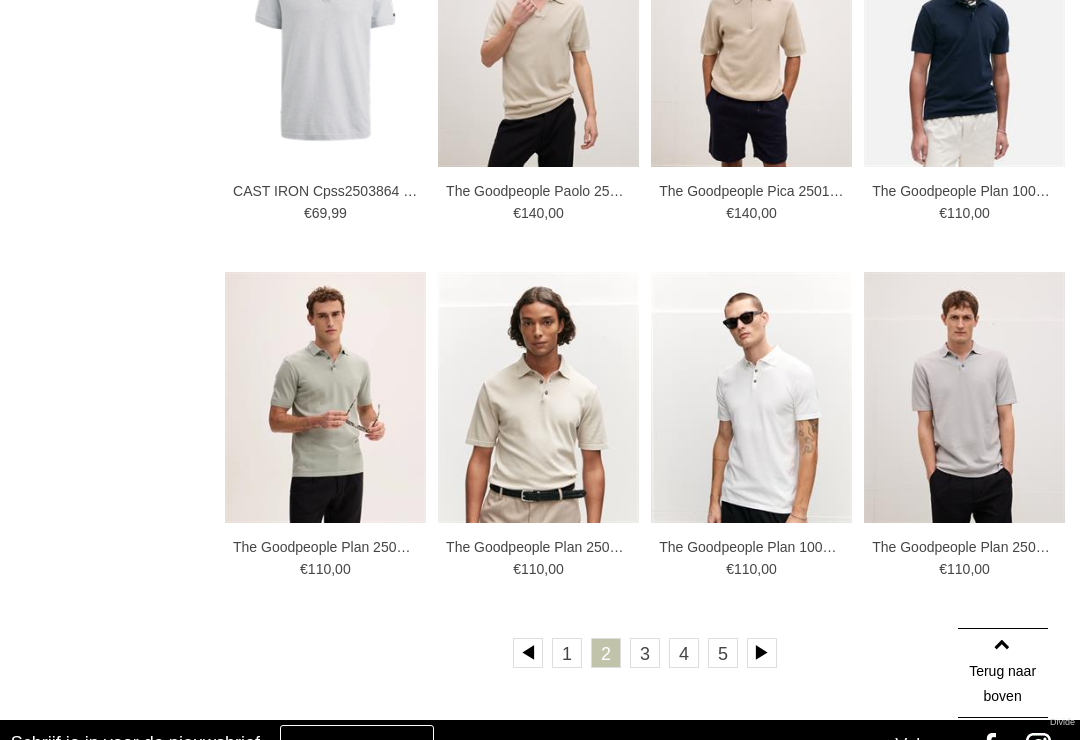 click on "3" at bounding box center [645, 653] 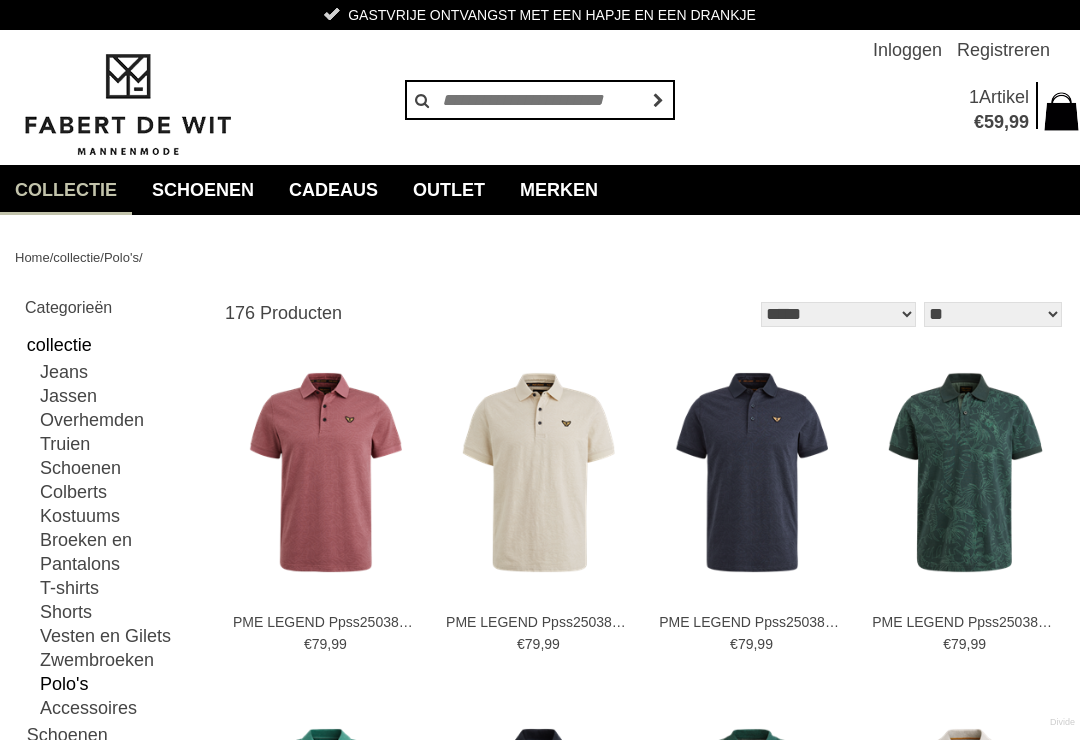 scroll, scrollTop: 0, scrollLeft: 0, axis: both 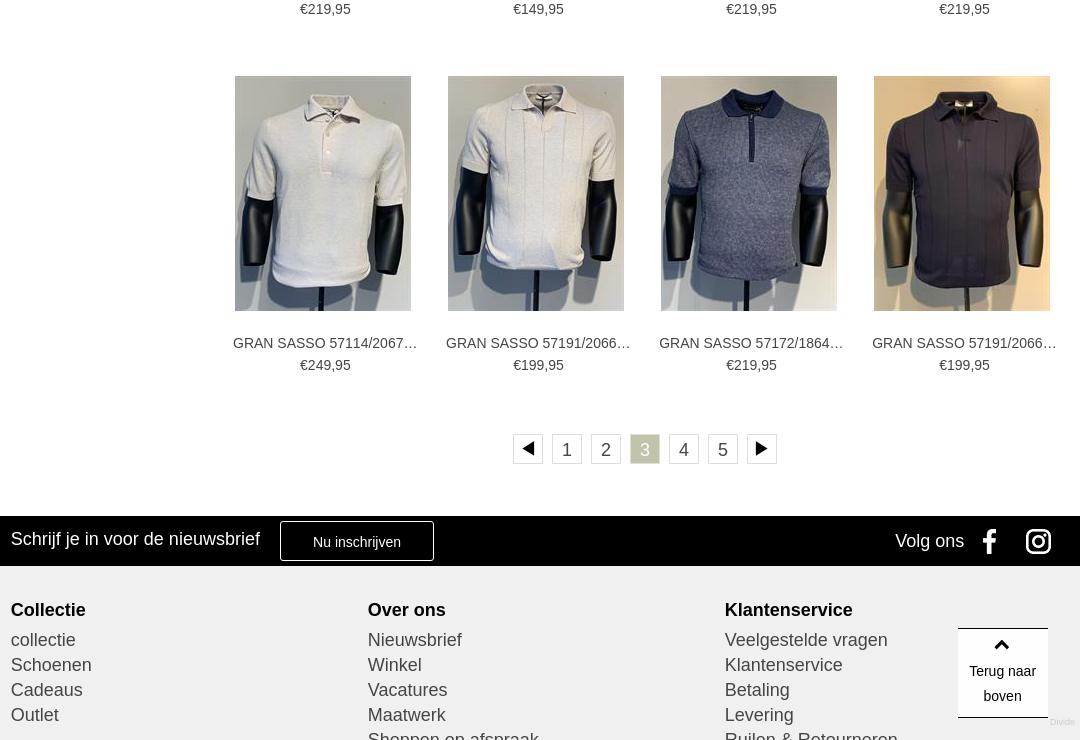 click on "4" at bounding box center [684, 449] 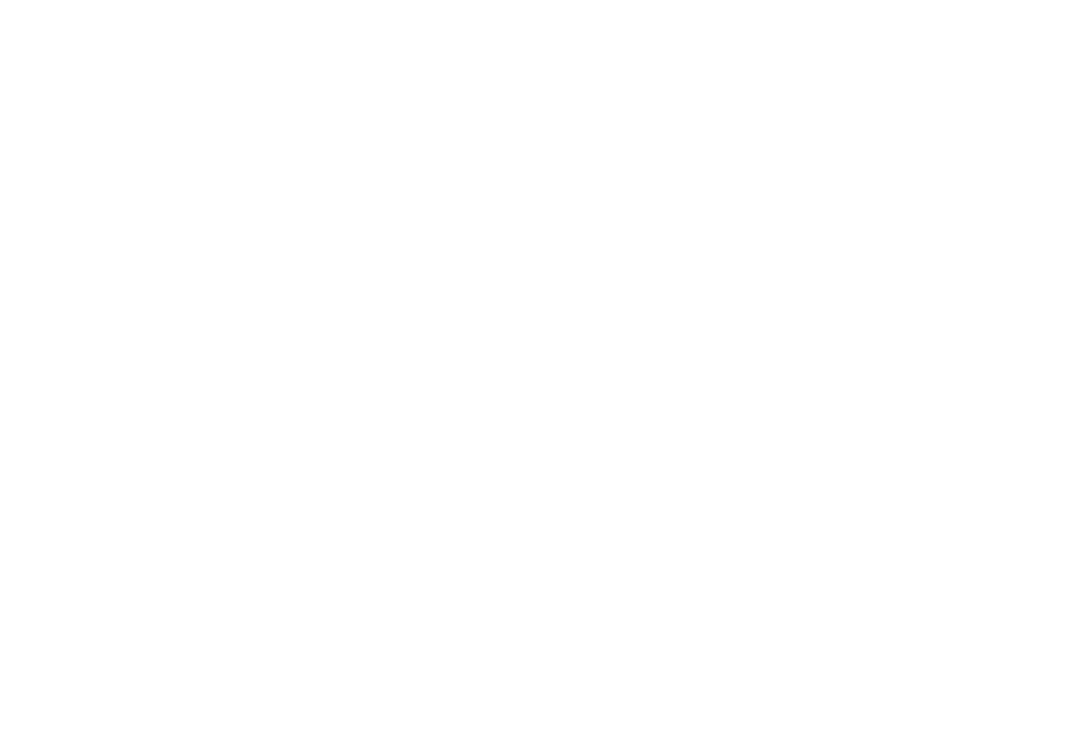 scroll, scrollTop: 283, scrollLeft: 0, axis: vertical 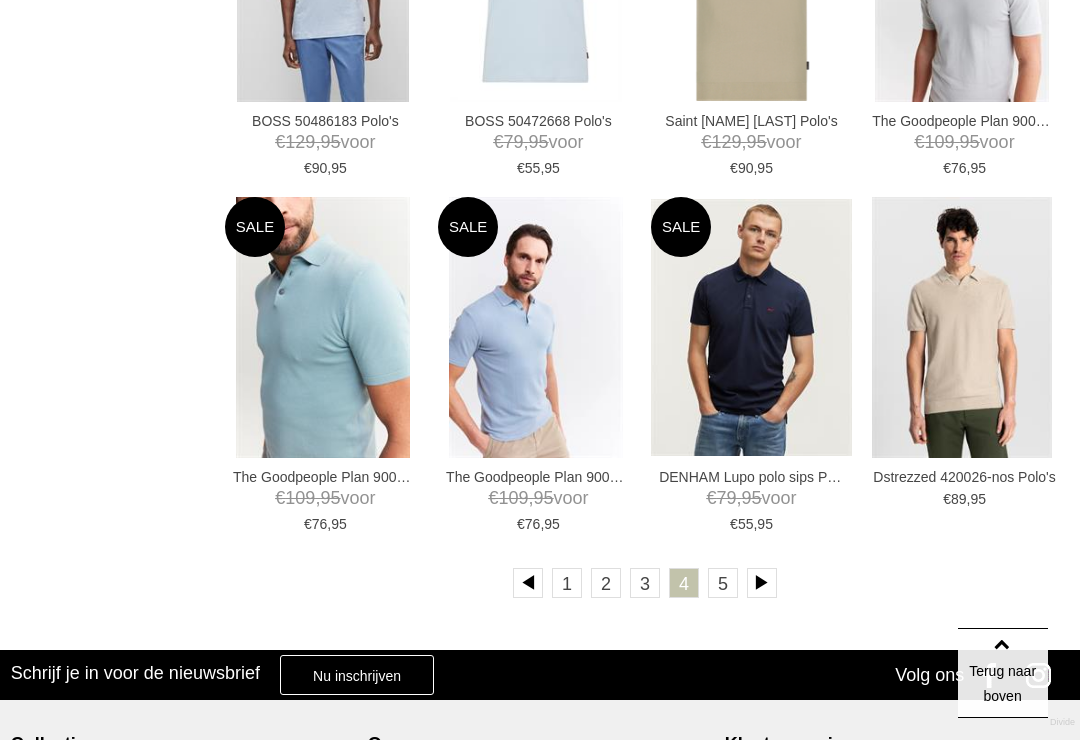 click on "5" at bounding box center (723, 583) 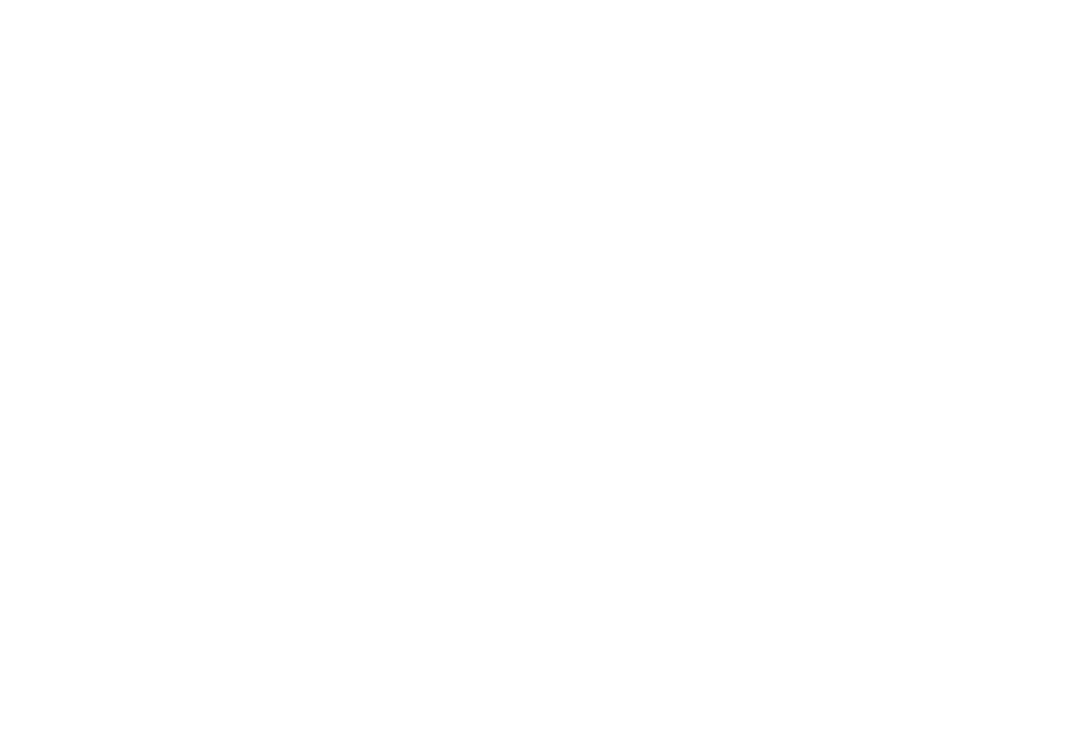 scroll, scrollTop: 0, scrollLeft: 0, axis: both 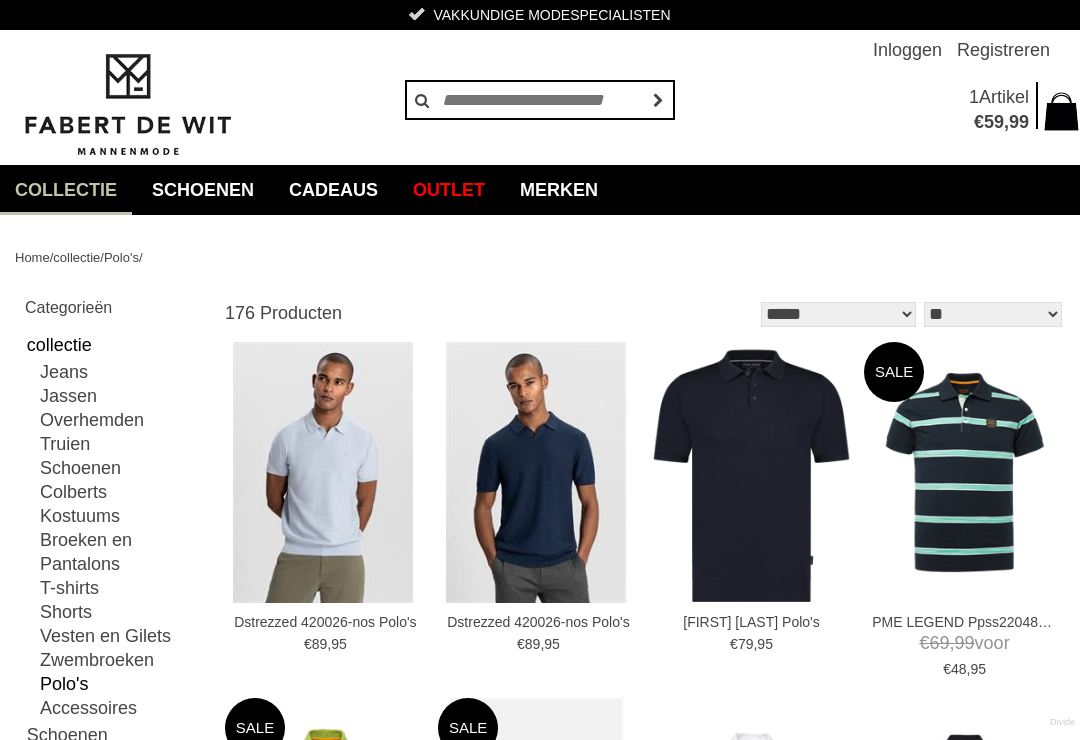 click on "Shorts" at bounding box center (121, 612) 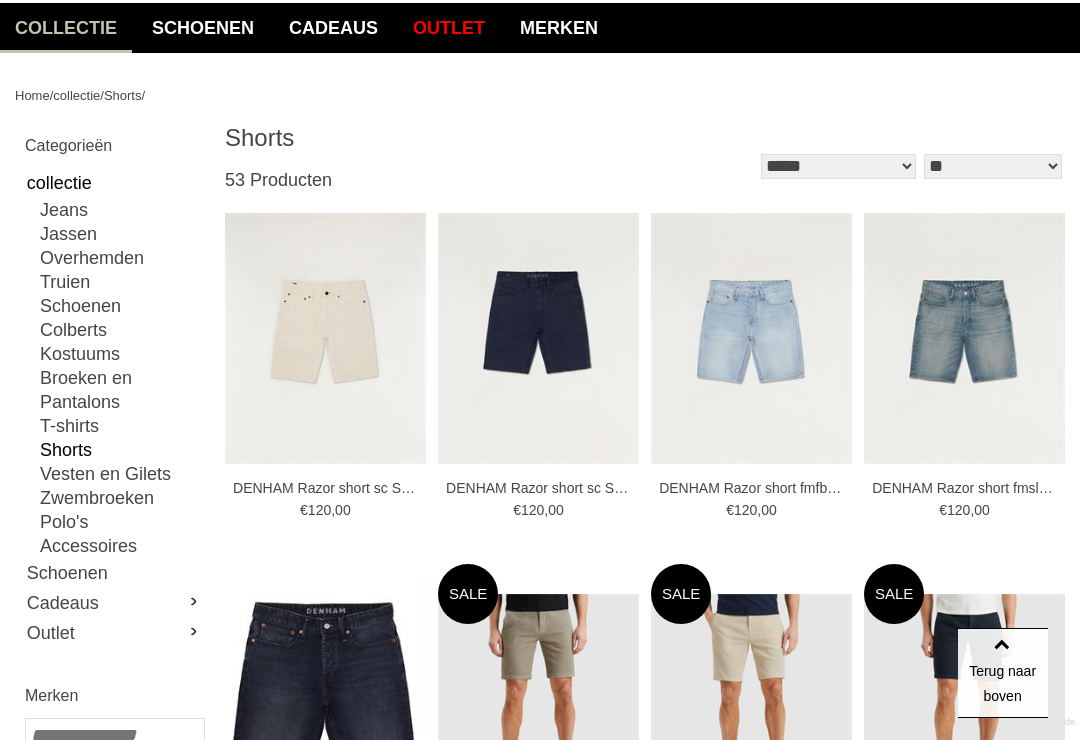 scroll, scrollTop: 127, scrollLeft: 0, axis: vertical 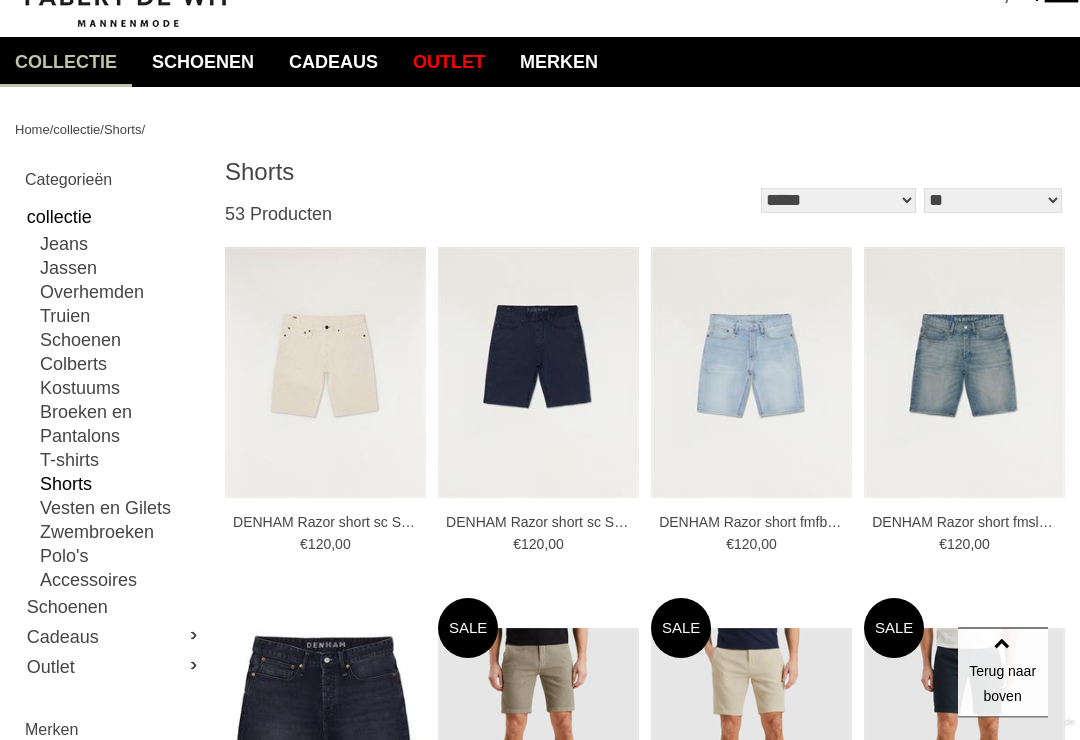 click on "**
**
**
**" at bounding box center [992, 201] 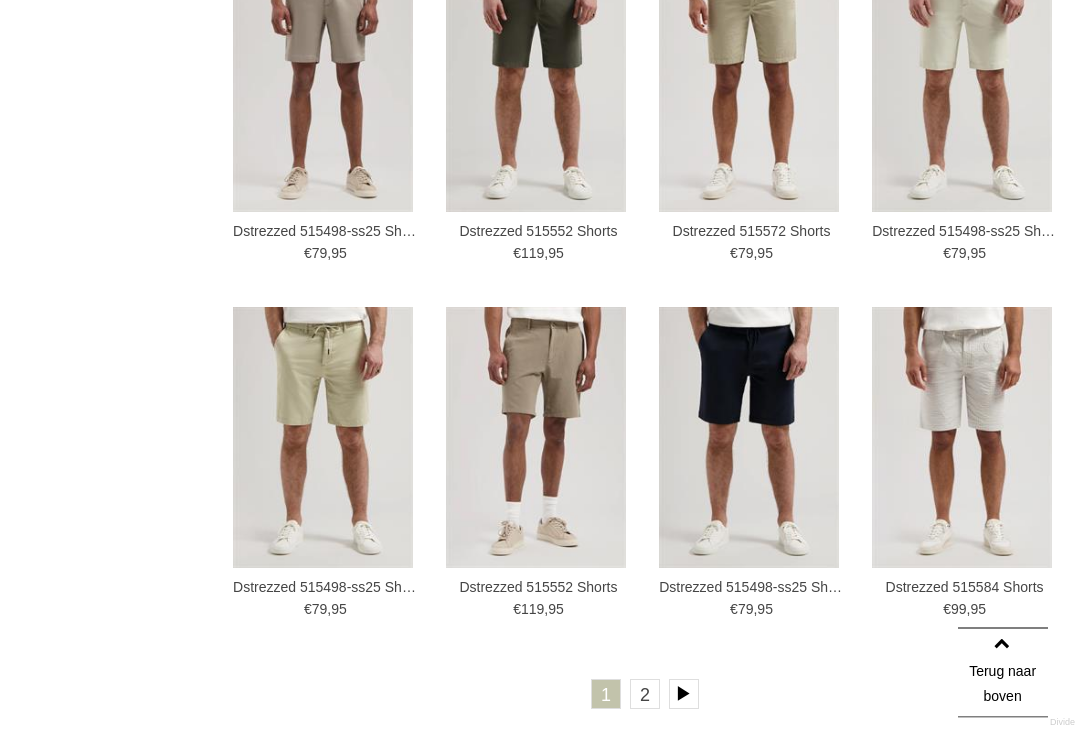 scroll, scrollTop: 2913, scrollLeft: 0, axis: vertical 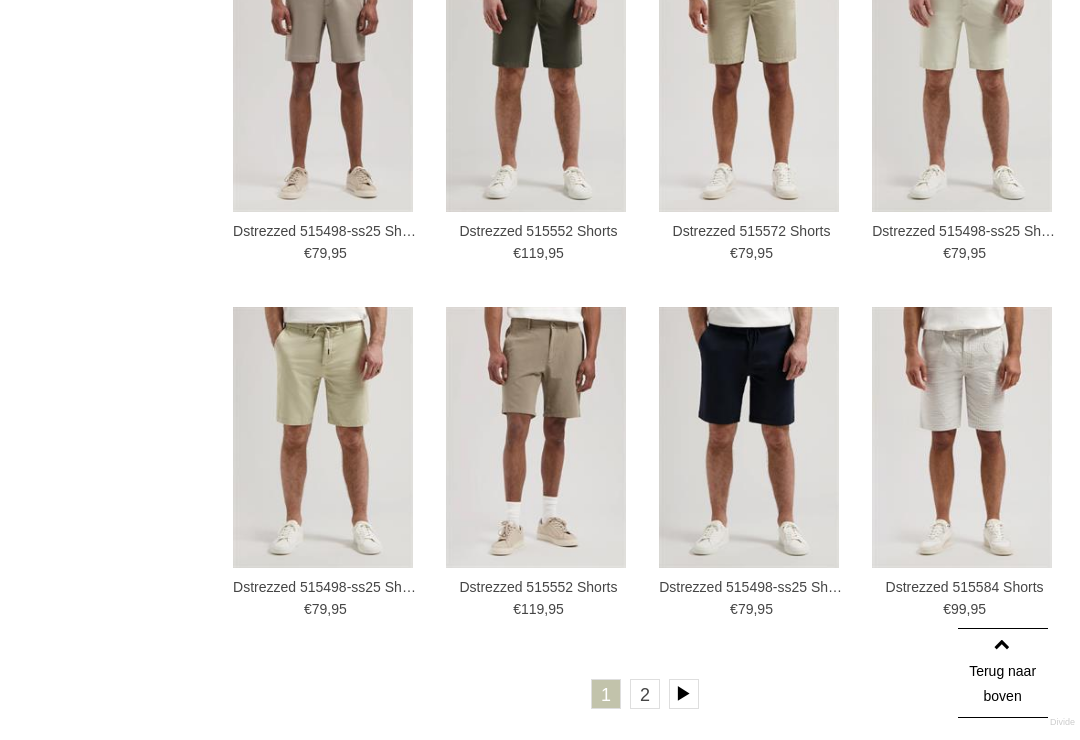 click on "2" at bounding box center (645, 694) 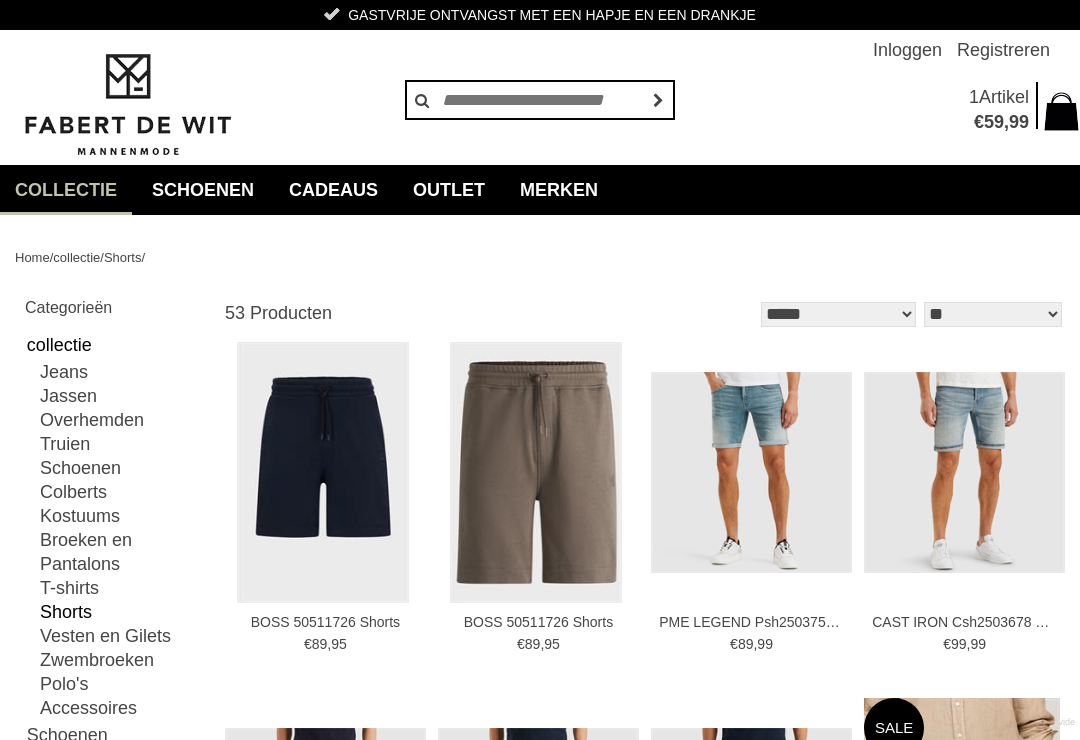 scroll, scrollTop: 0, scrollLeft: 0, axis: both 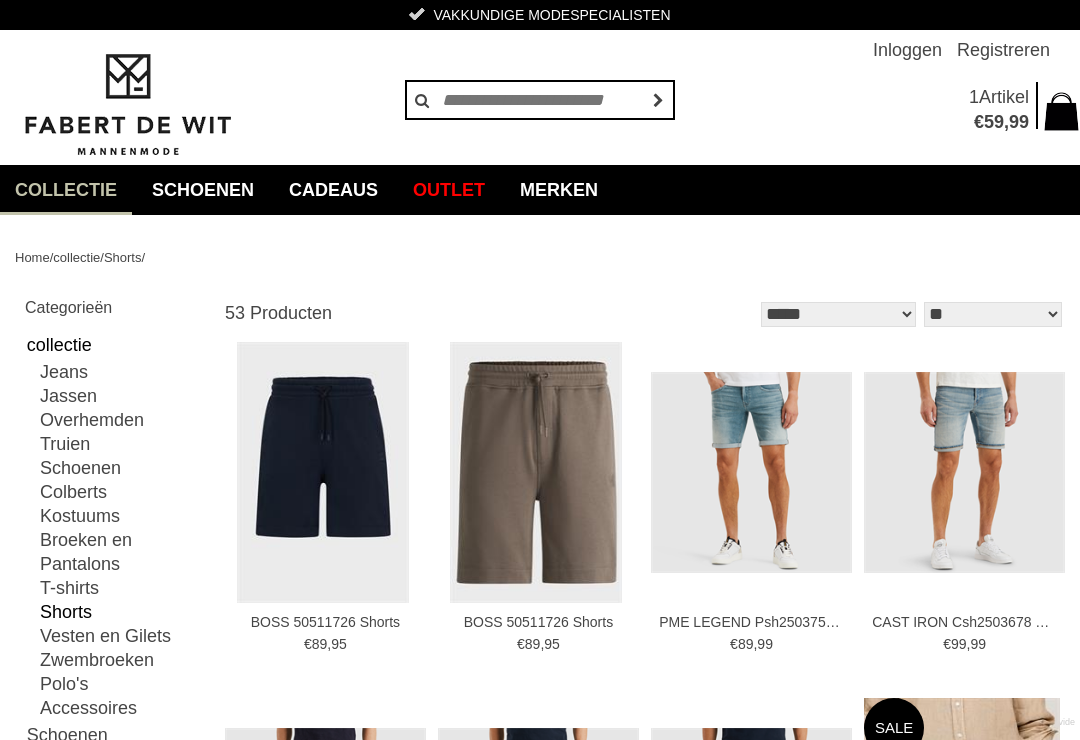 click on "Jeans" at bounding box center (121, 372) 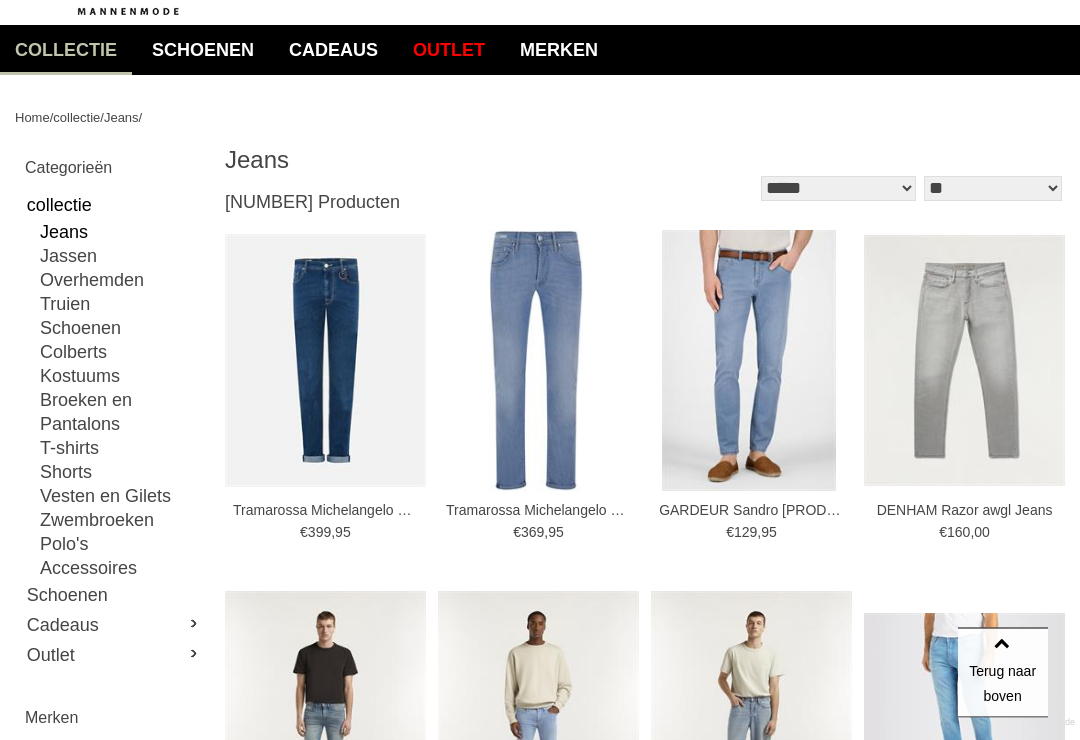 scroll, scrollTop: 140, scrollLeft: 0, axis: vertical 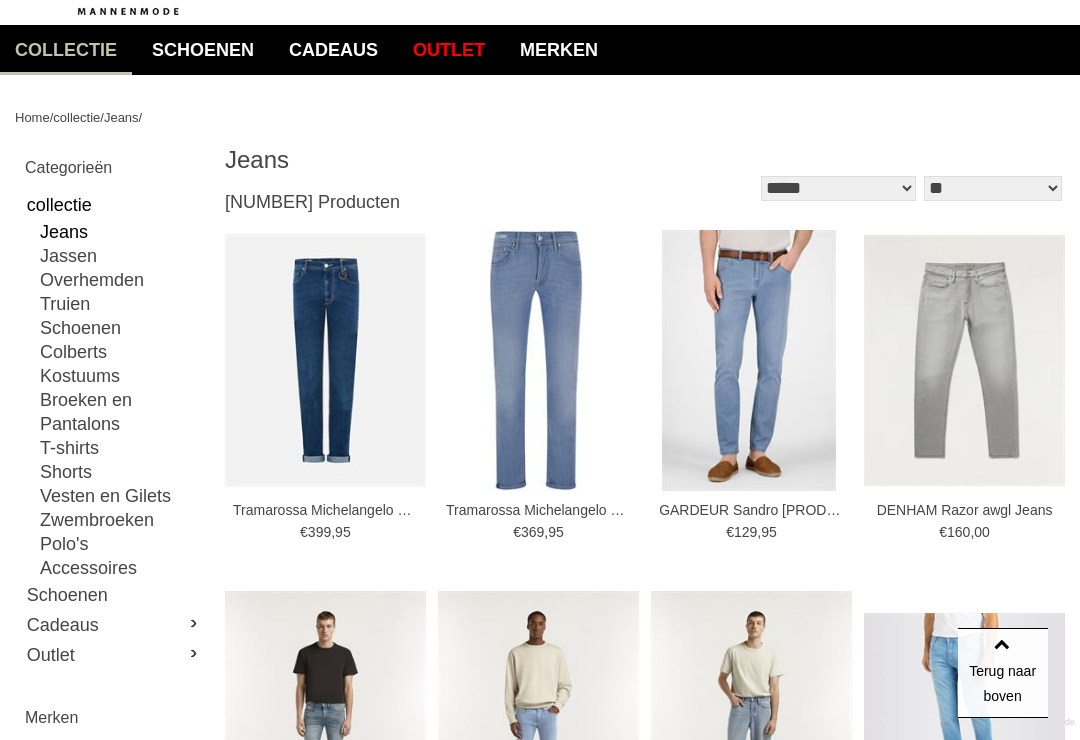 click on "Overhemden" at bounding box center [121, 280] 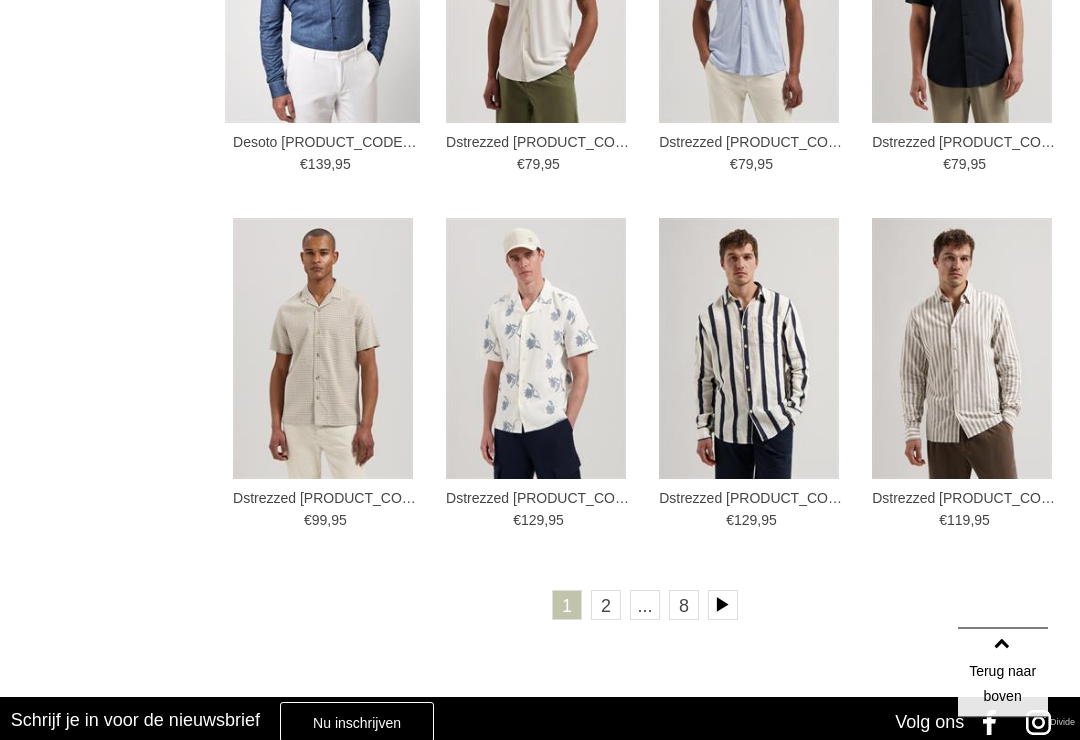 scroll, scrollTop: 3007, scrollLeft: 0, axis: vertical 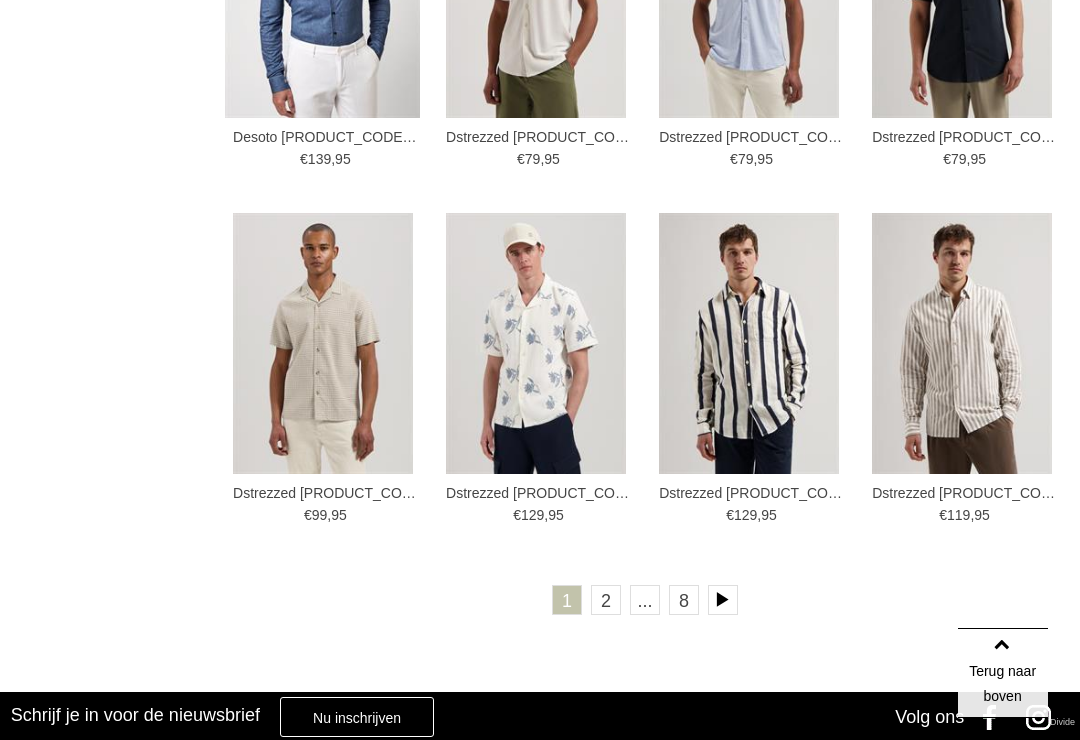 click on "2" at bounding box center (606, 600) 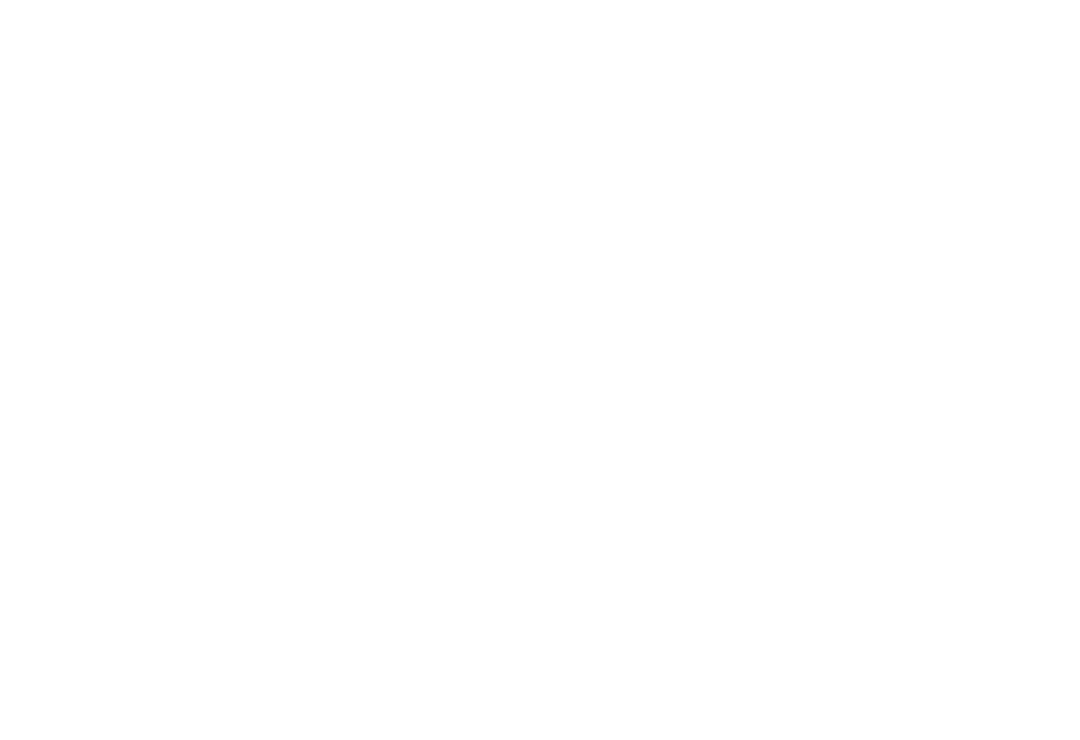 scroll, scrollTop: 714, scrollLeft: 0, axis: vertical 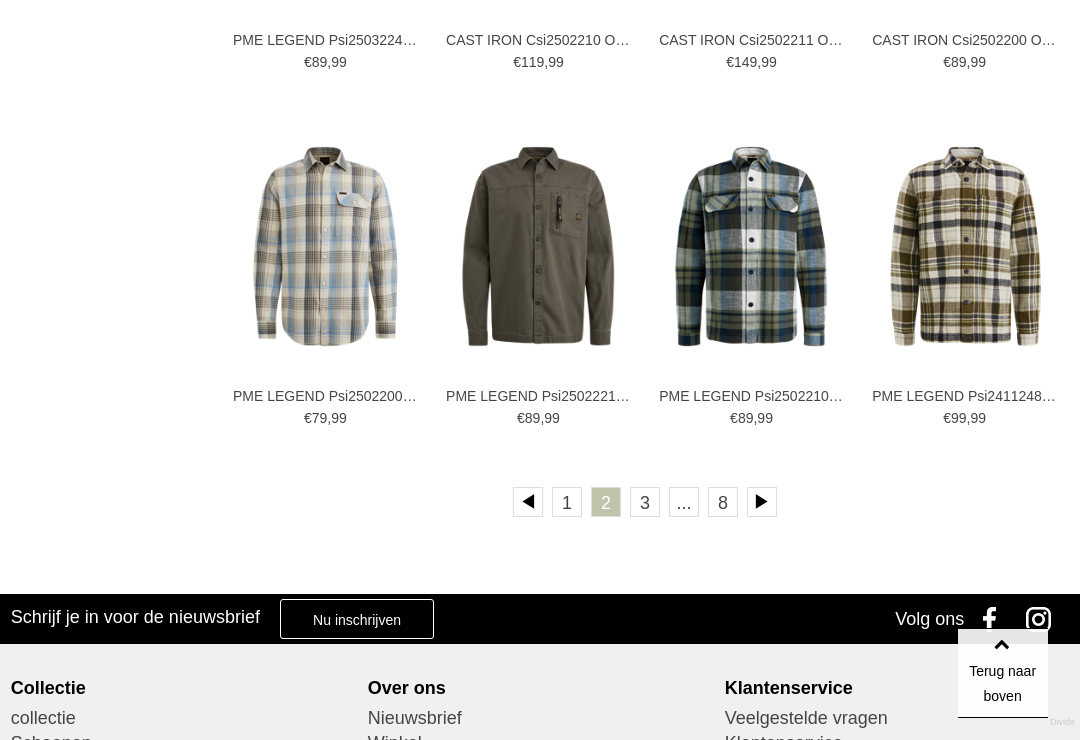 click on "3" at bounding box center [645, 502] 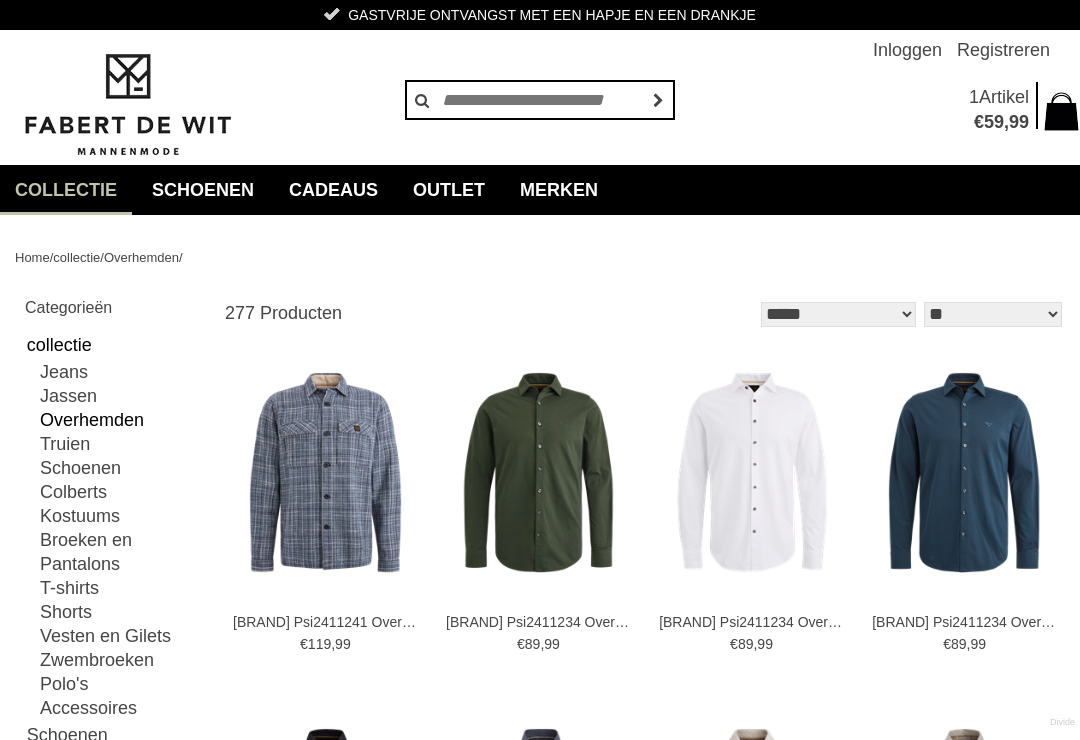 scroll, scrollTop: 0, scrollLeft: 0, axis: both 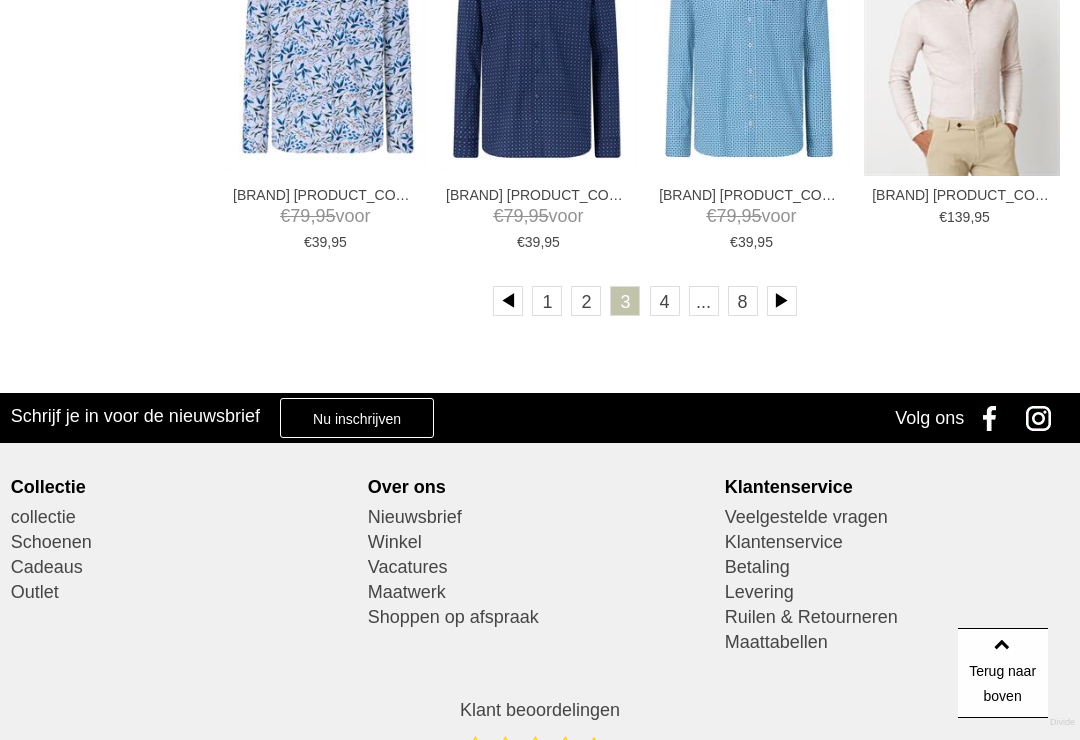 click on "Outlet" at bounding box center [183, 592] 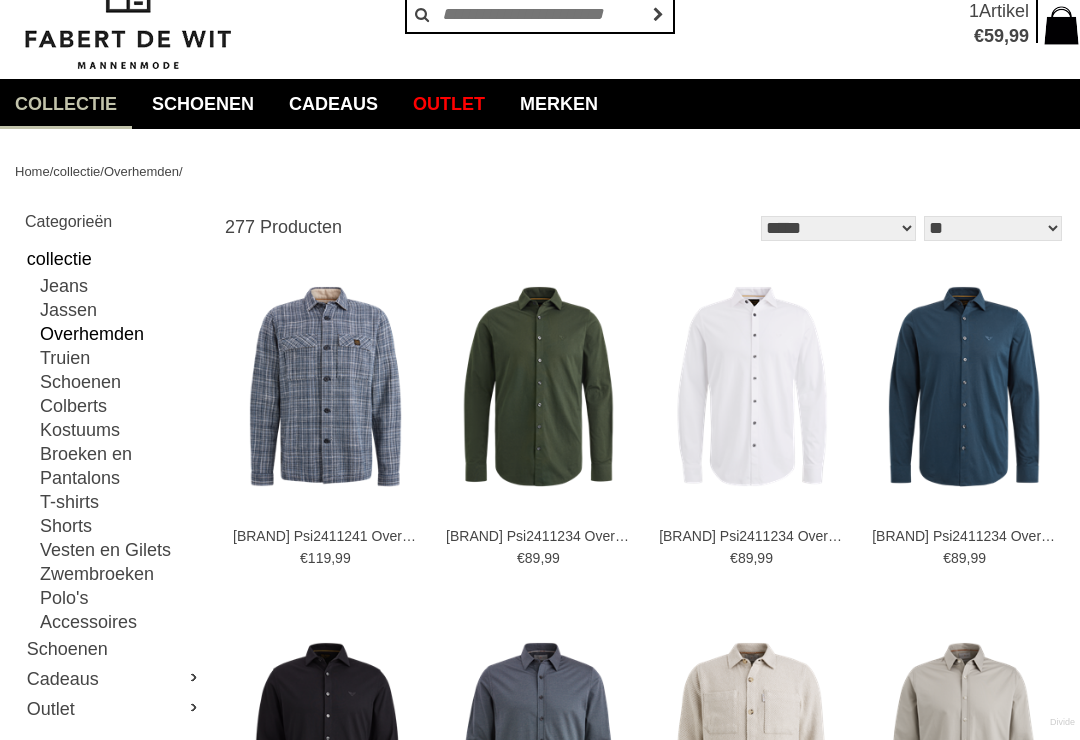 scroll, scrollTop: 0, scrollLeft: 0, axis: both 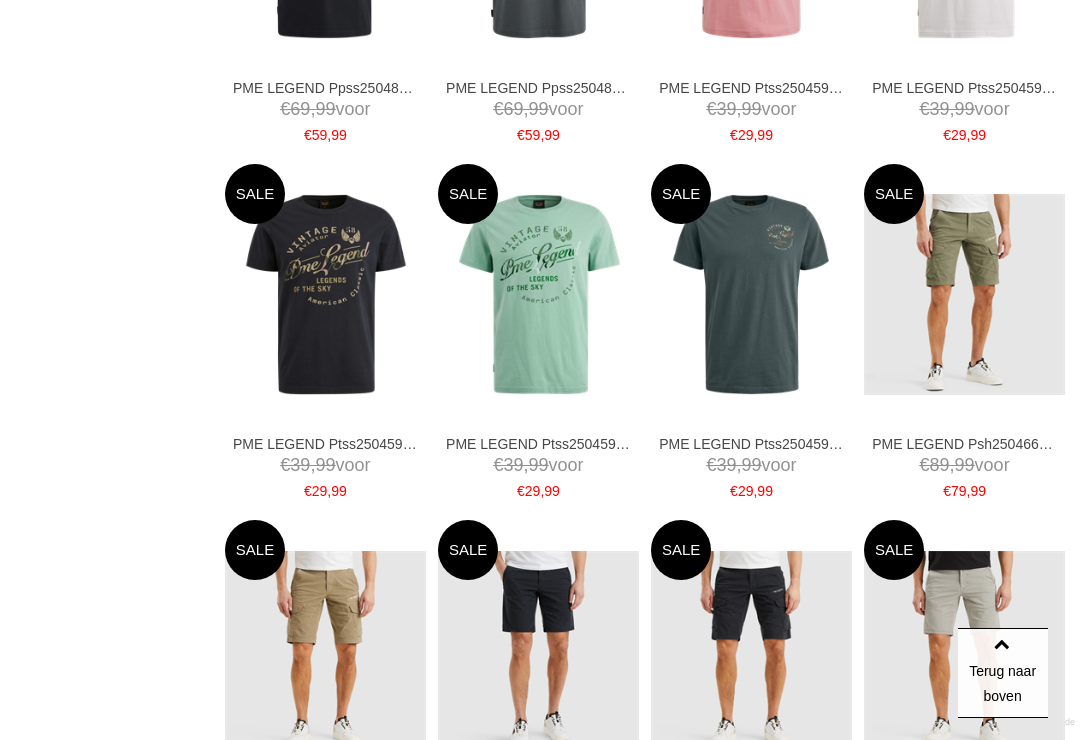 click on "31
32
33
34
35
36
38" at bounding box center [0, 0] 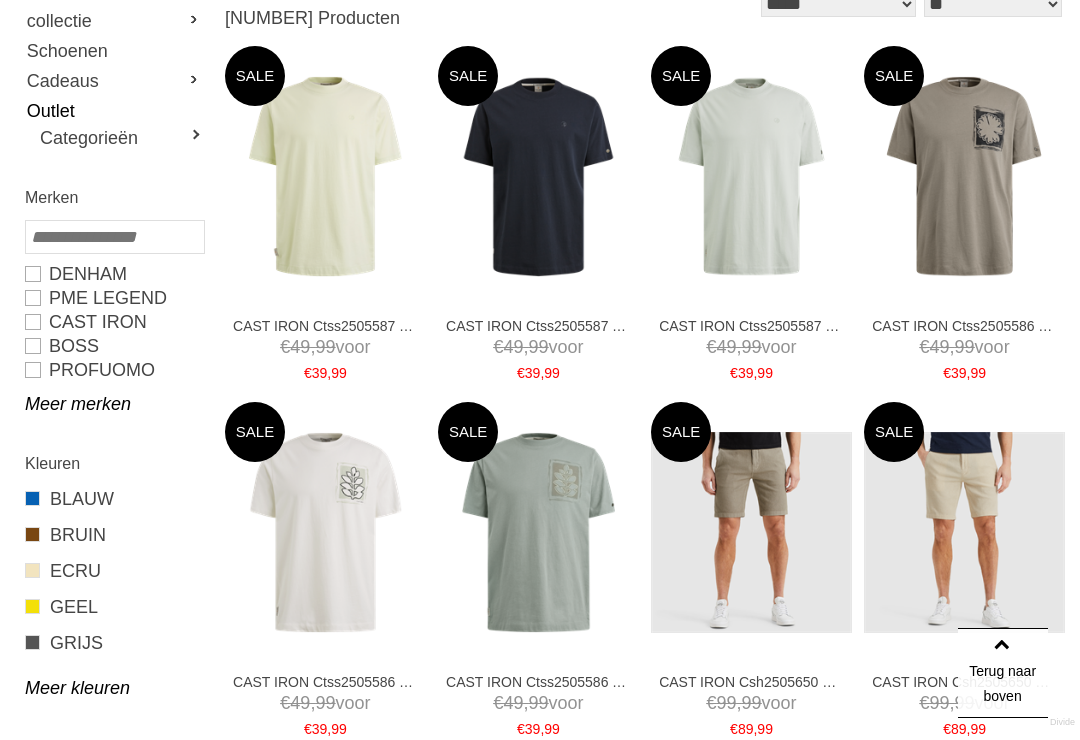 scroll, scrollTop: 315, scrollLeft: 0, axis: vertical 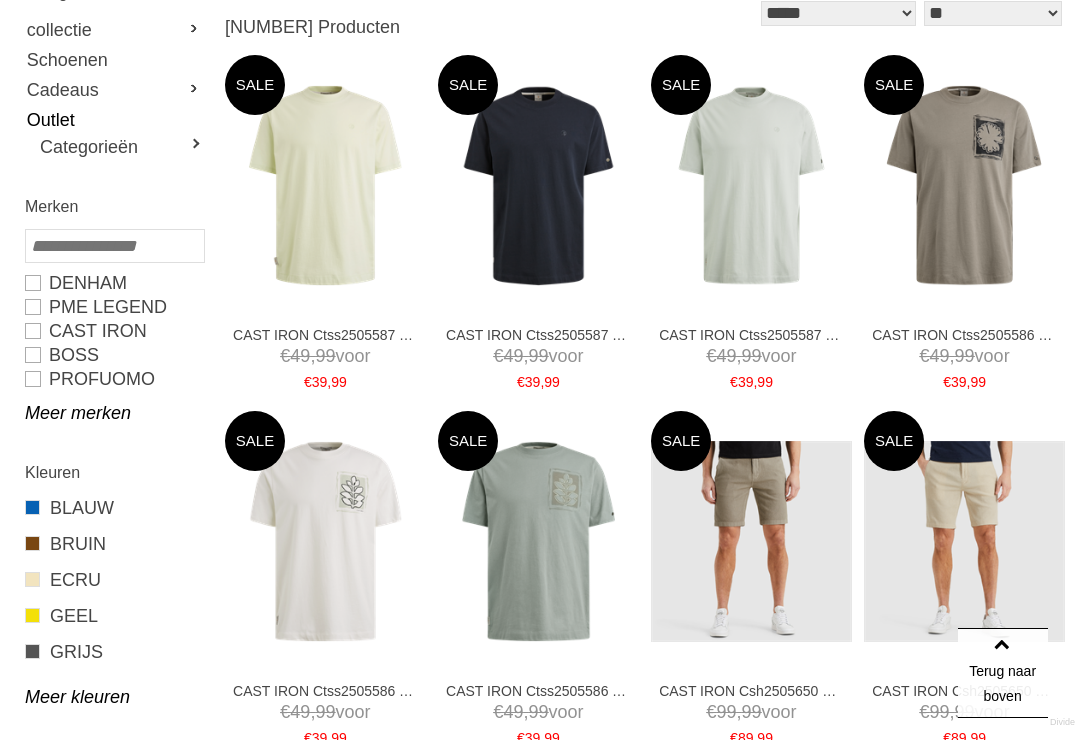 click on "PME LEGEND" at bounding box center [114, 307] 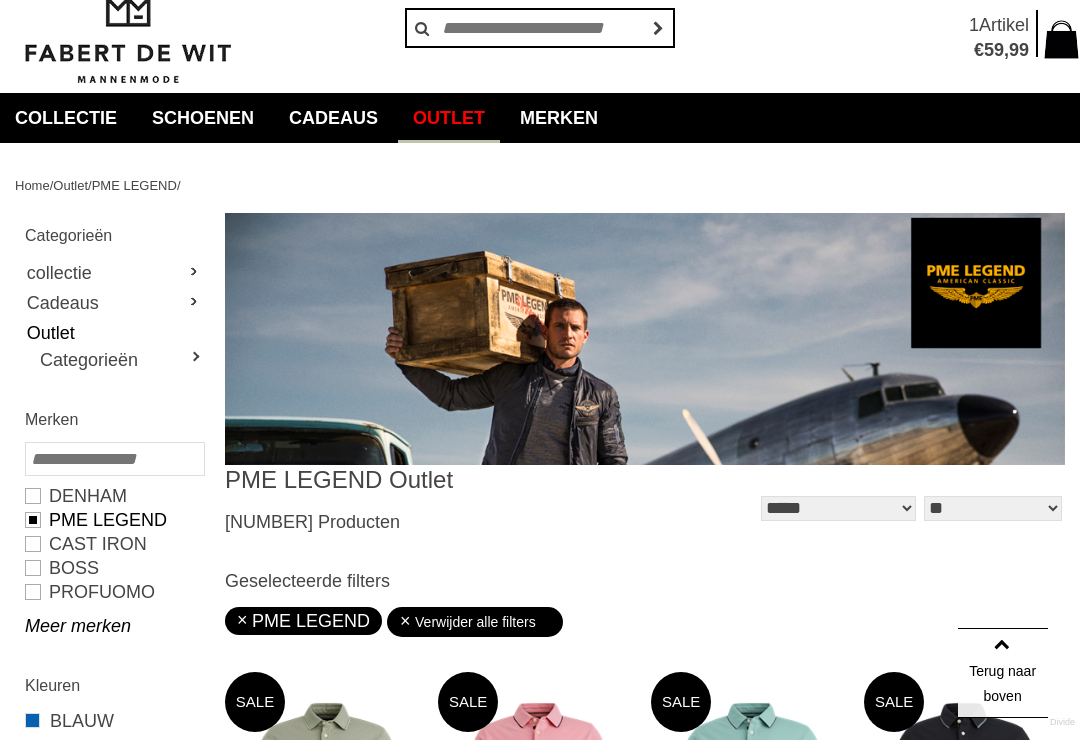 scroll, scrollTop: 0, scrollLeft: 0, axis: both 